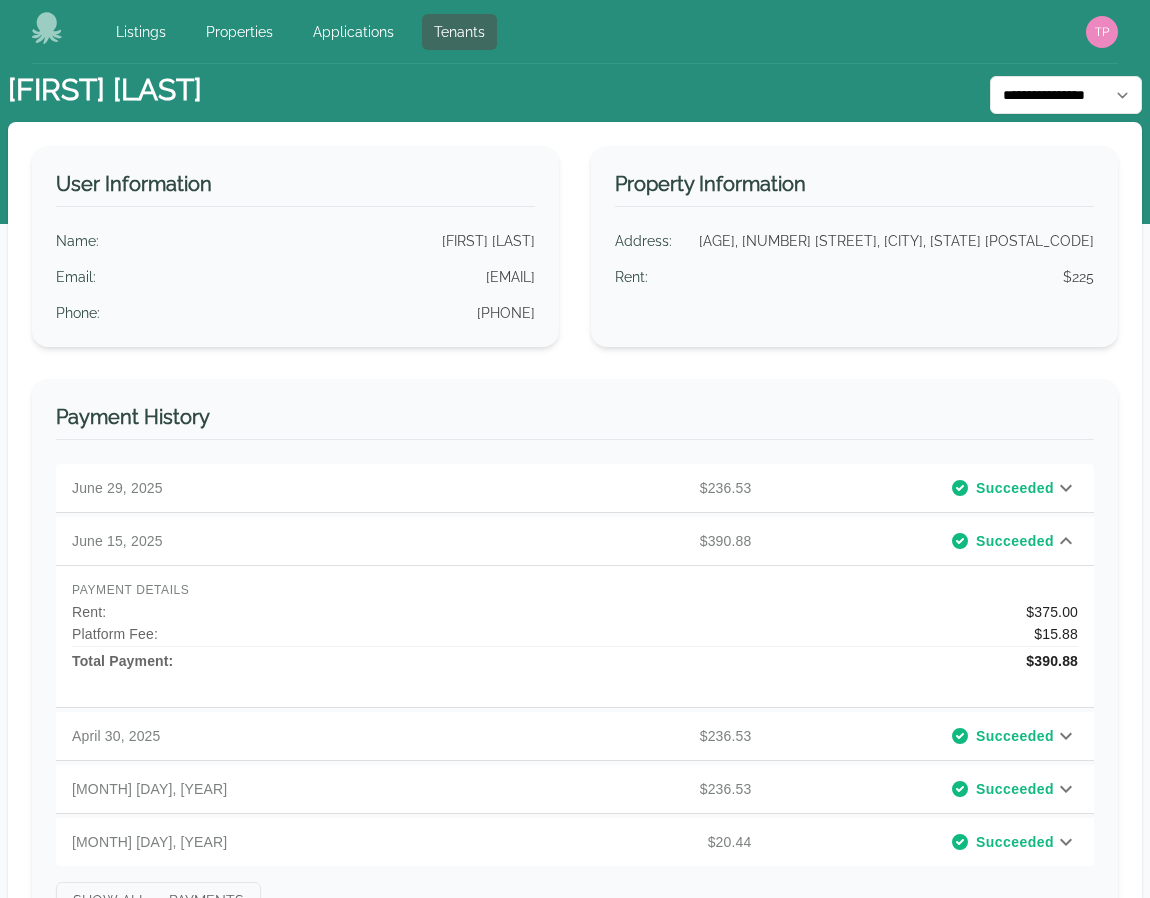scroll, scrollTop: 85, scrollLeft: 0, axis: vertical 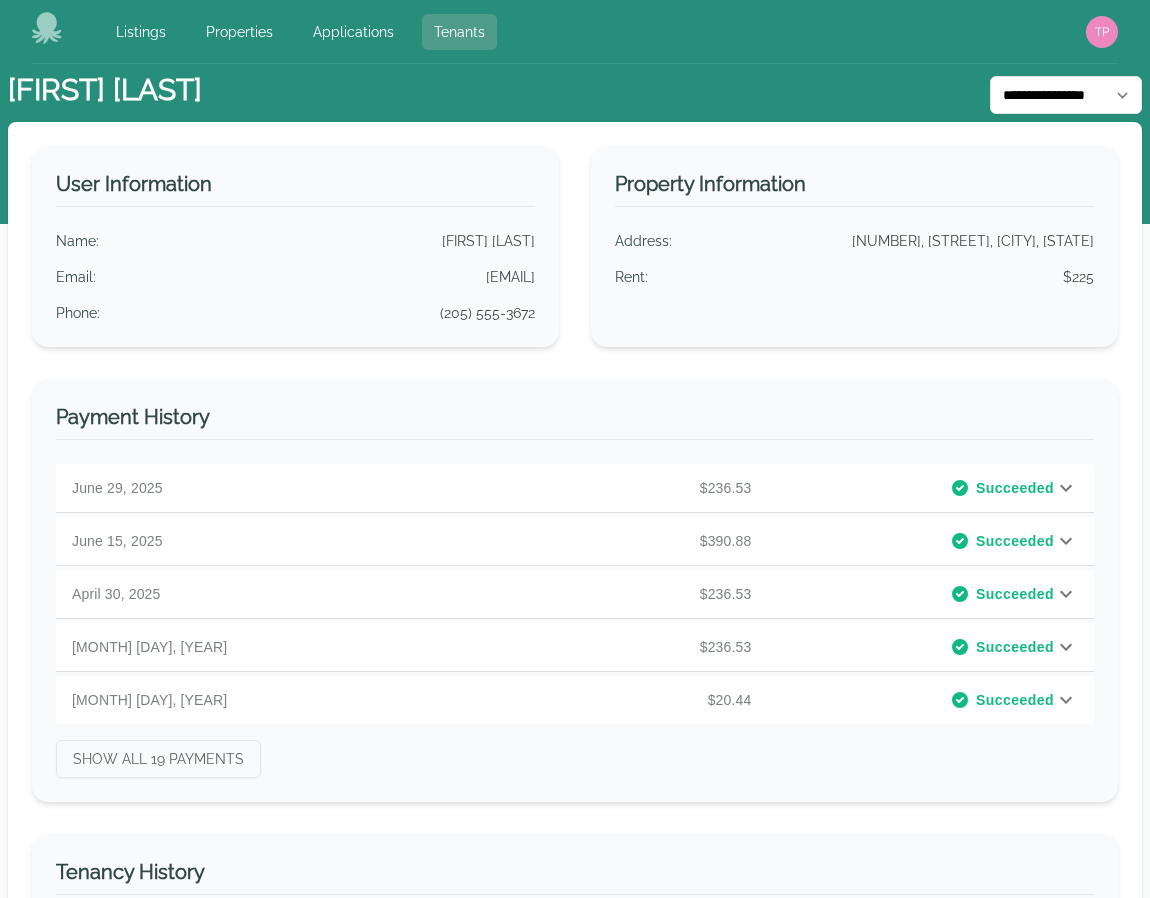 click on "Tenants" at bounding box center [459, 32] 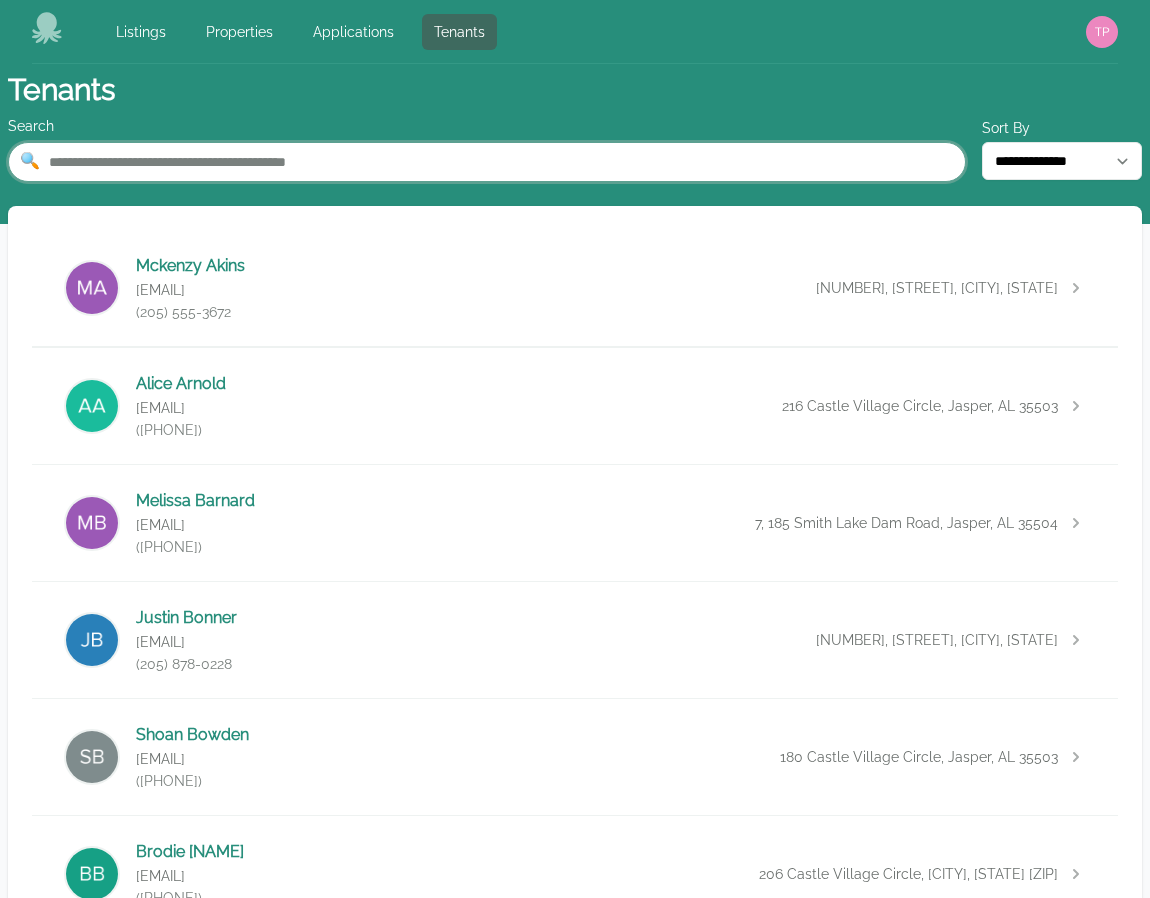 click at bounding box center (487, 162) 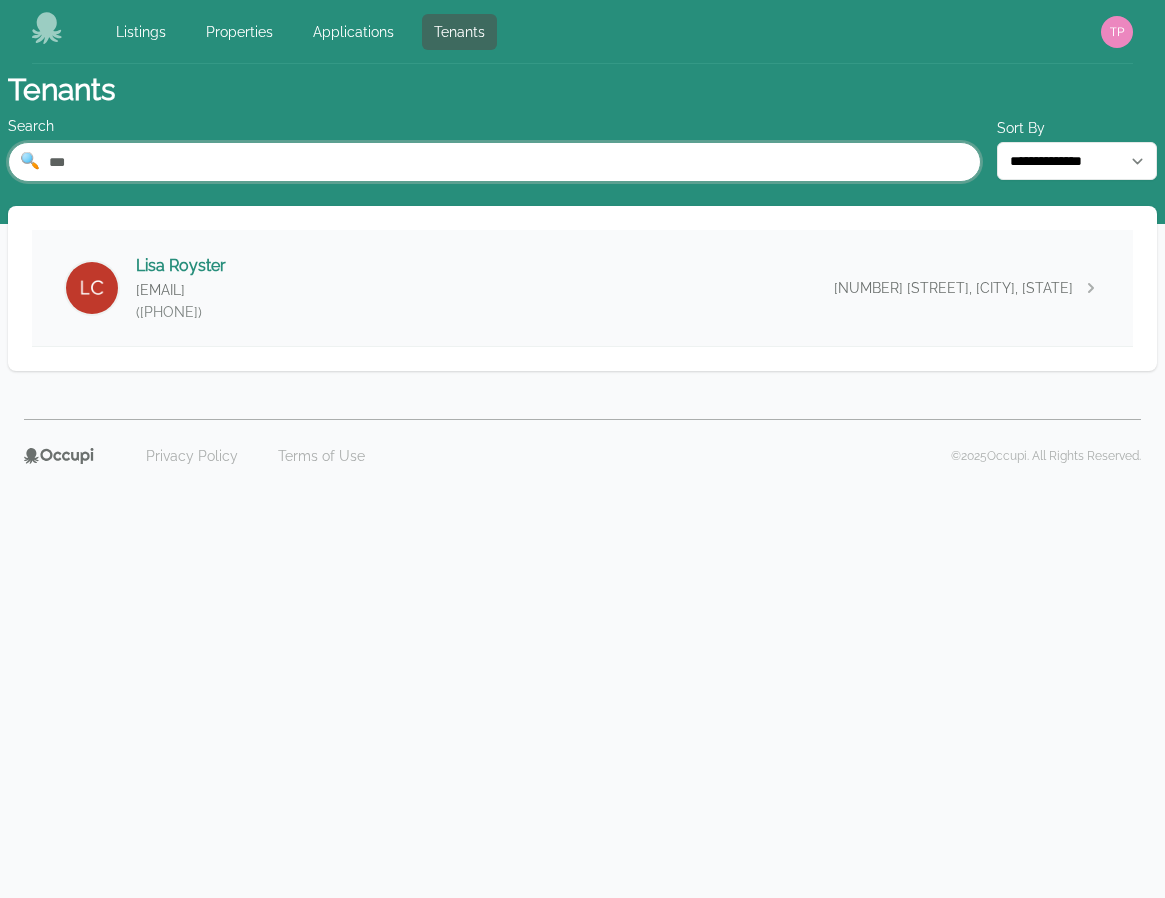 type on "***" 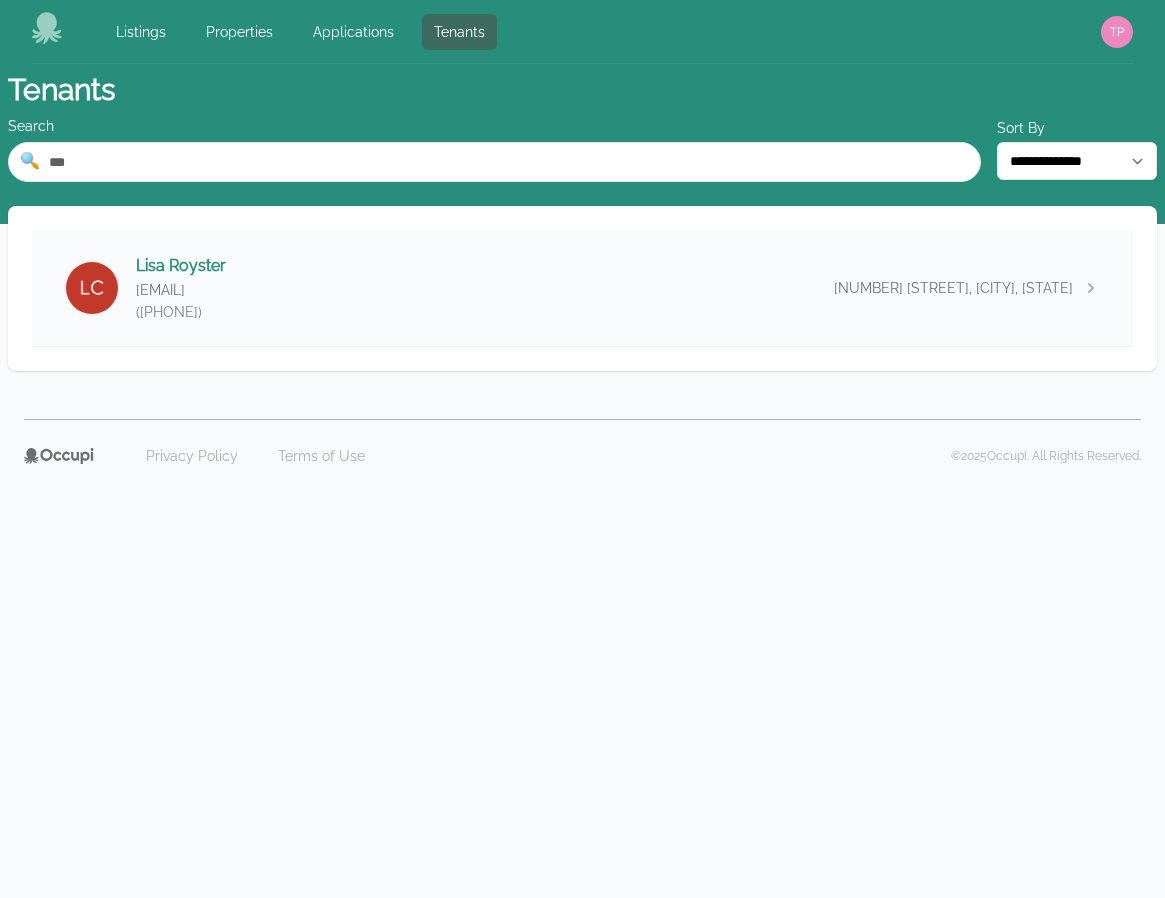 click on "Lisa    [NAME]  lisacompton143@example.com (205) 721-0150 185 Castle Village Circle, [CITY], [STATE] [ZIP]" at bounding box center (582, 288) 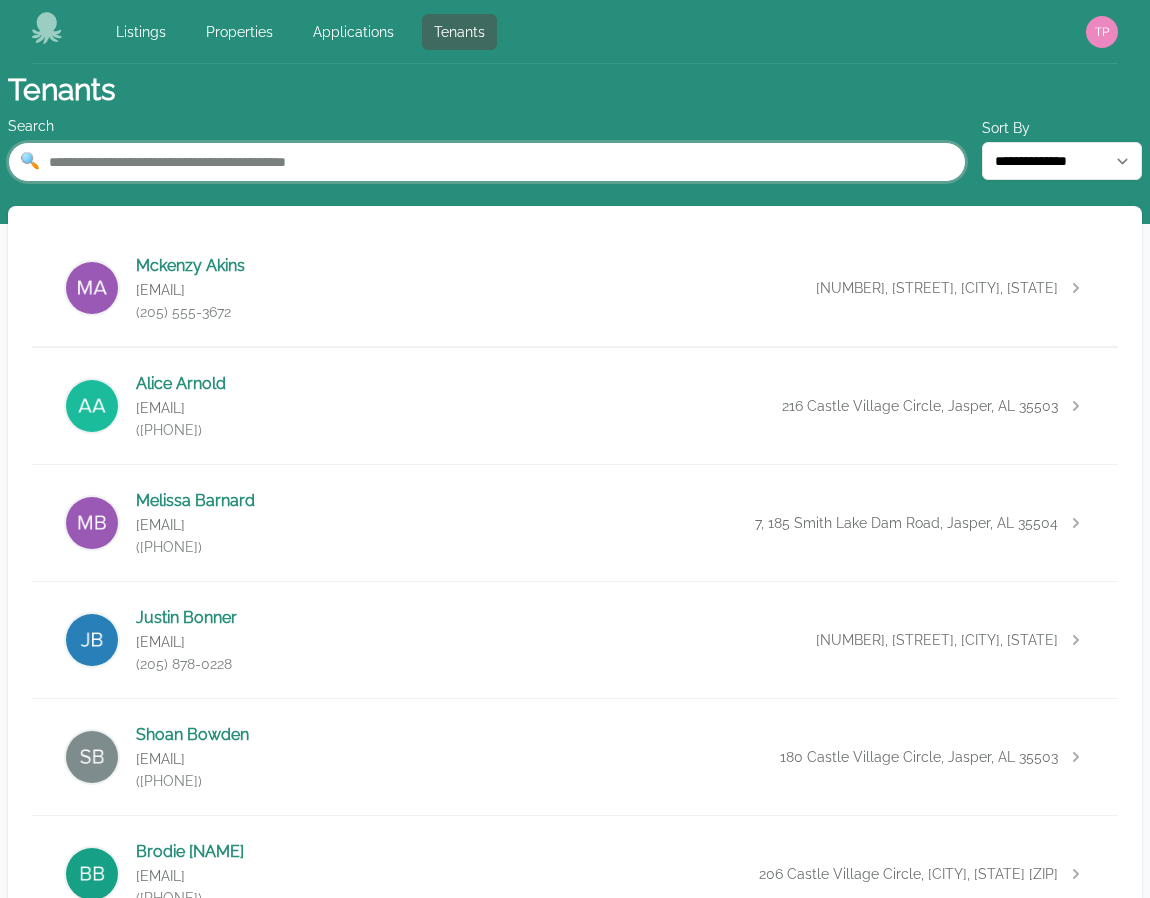 click at bounding box center [487, 162] 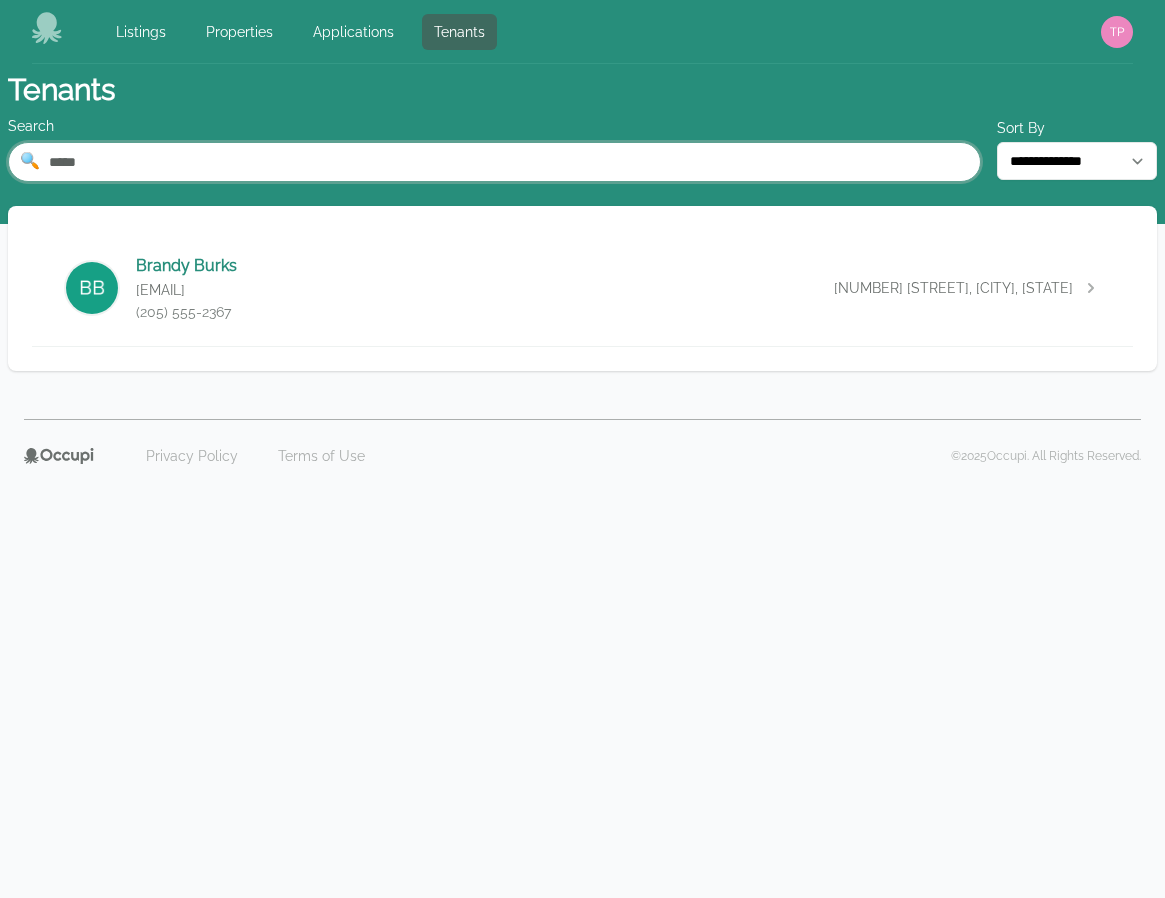 type on "*****" 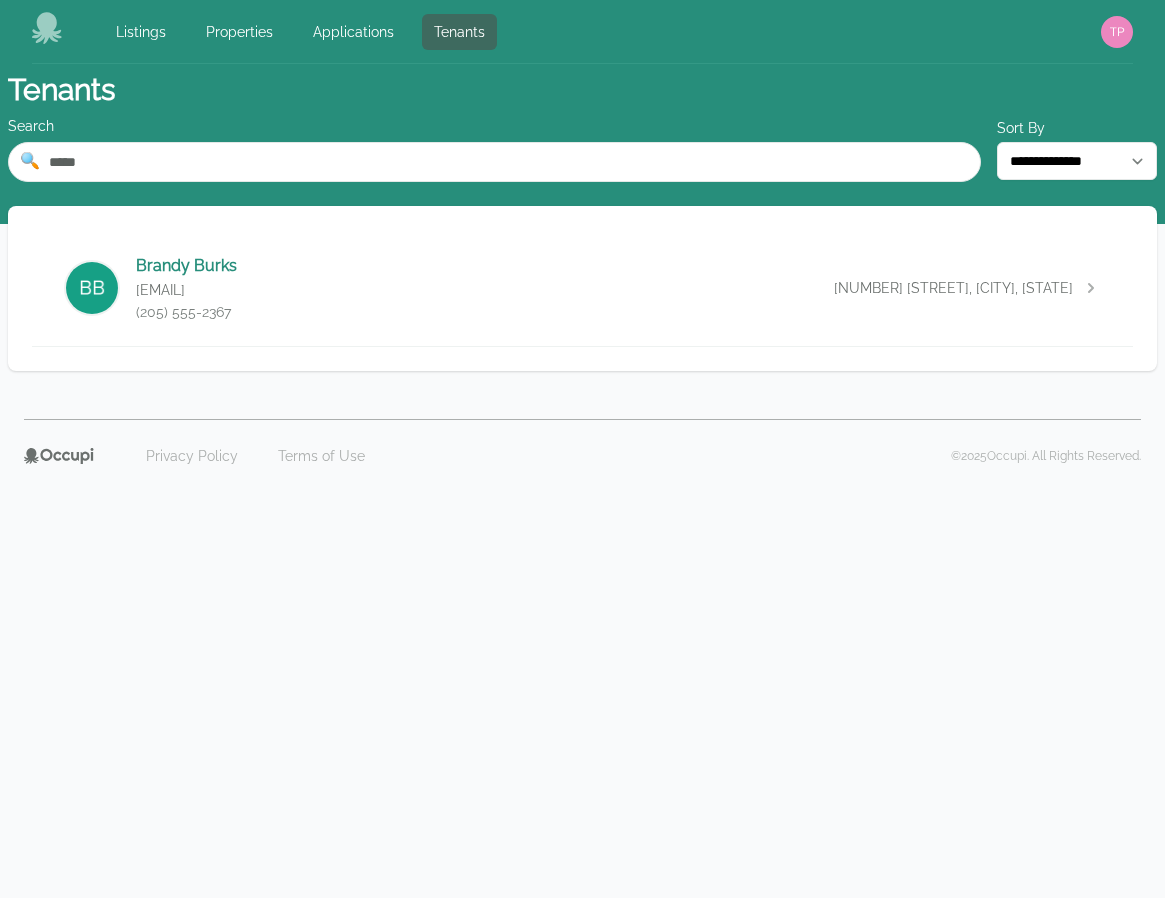 click on "[FIRST]   [LAST] [EMAIL] ([PHONE]) [NUMBER] [STREET], [CITY], [STATE]" at bounding box center (582, 288) 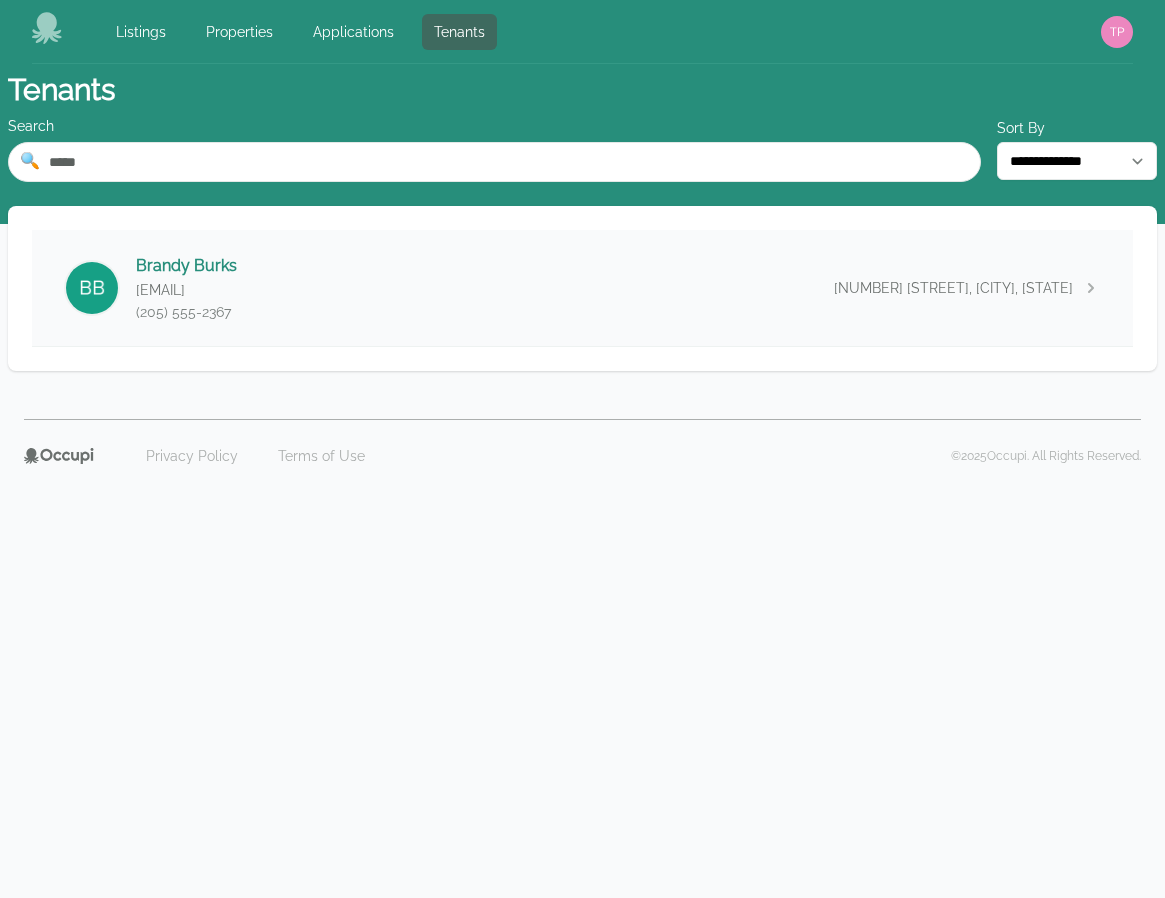 click on "[EMAIL]" at bounding box center (186, 290) 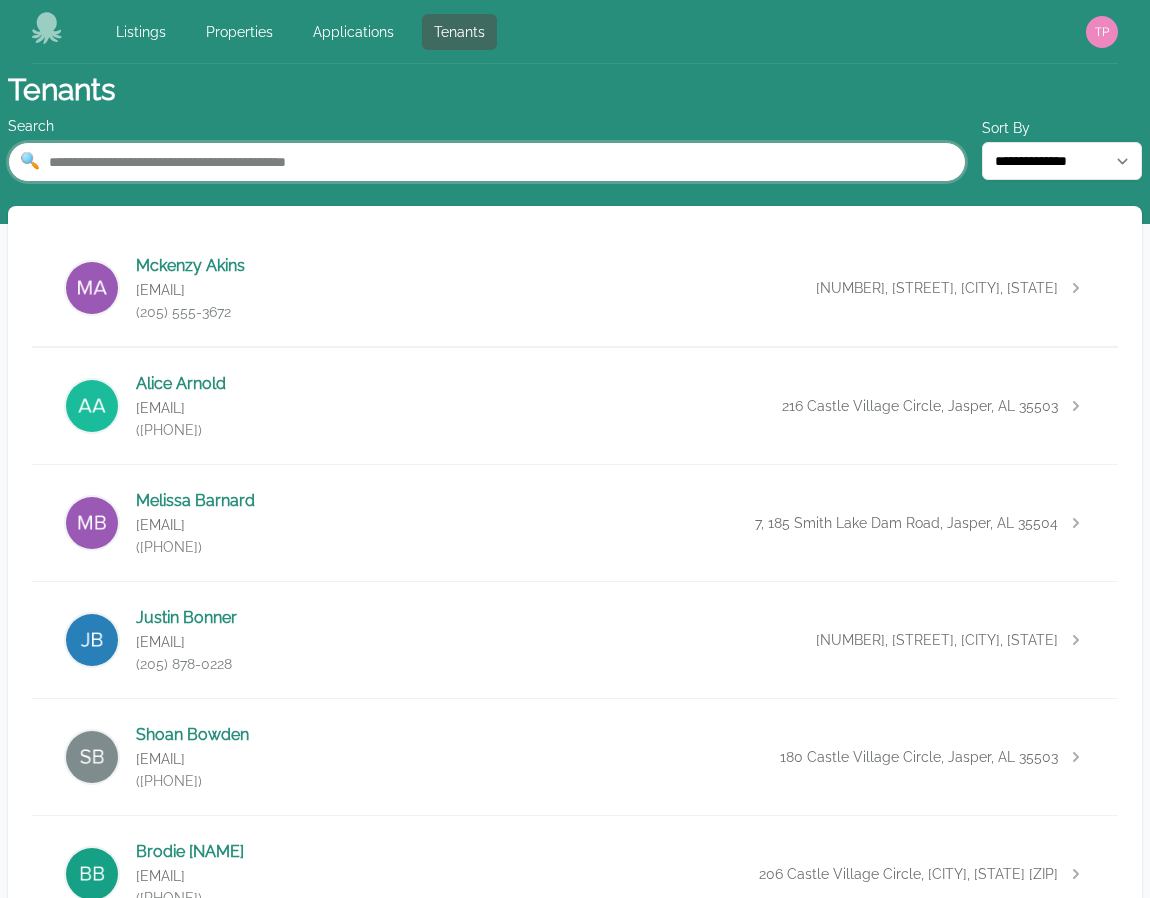 click at bounding box center (487, 162) 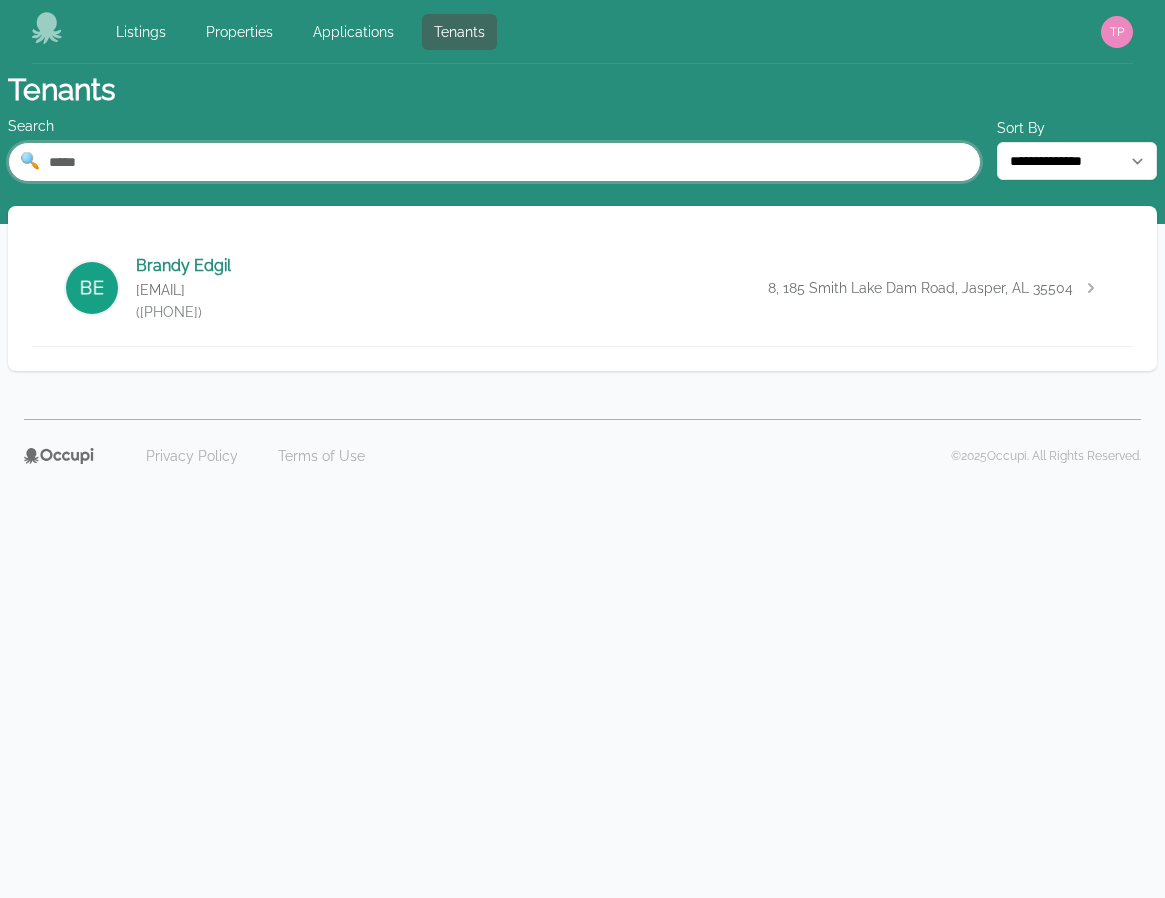 type on "*****" 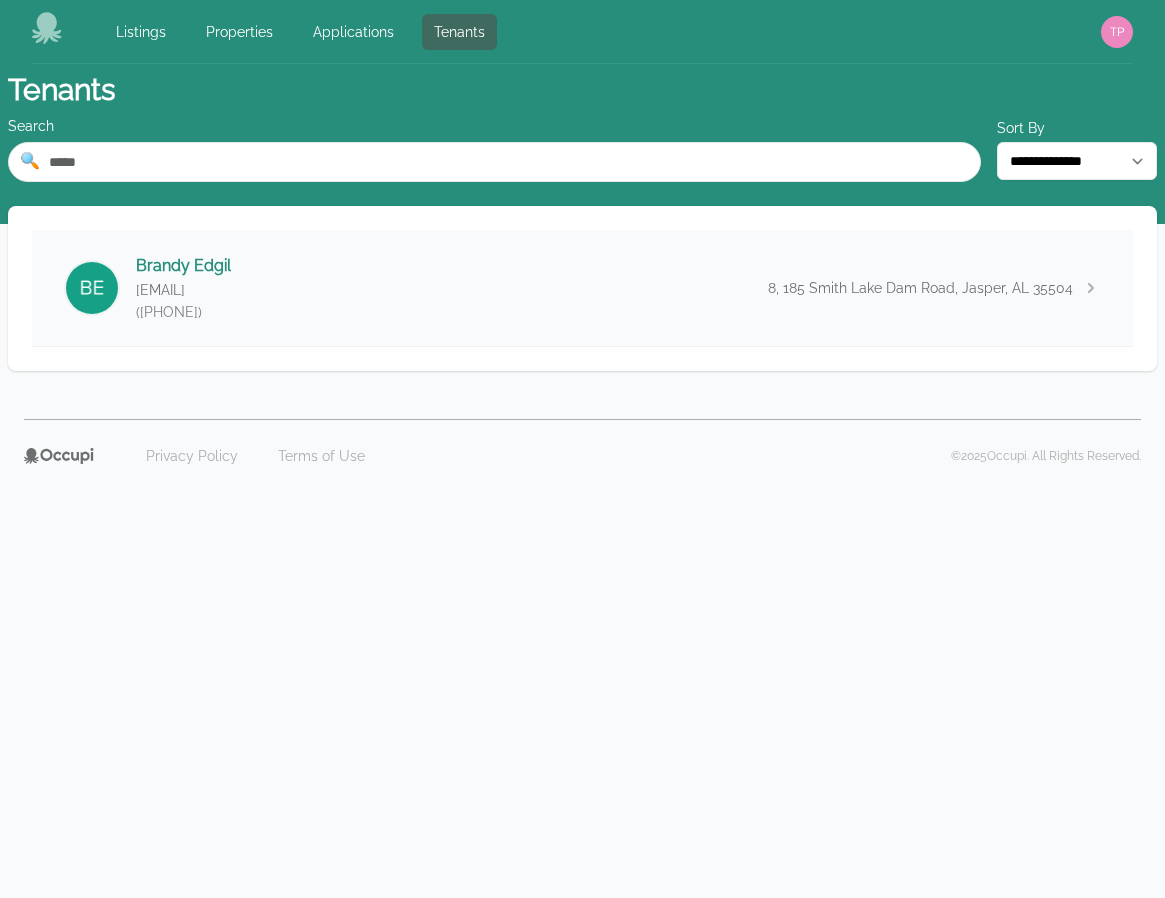 click on "[FIRST]   [LAST] [EMAIL] ([PHONE]) [NUMBER], [STREET], [CITY], [STATE]" at bounding box center [582, 288] 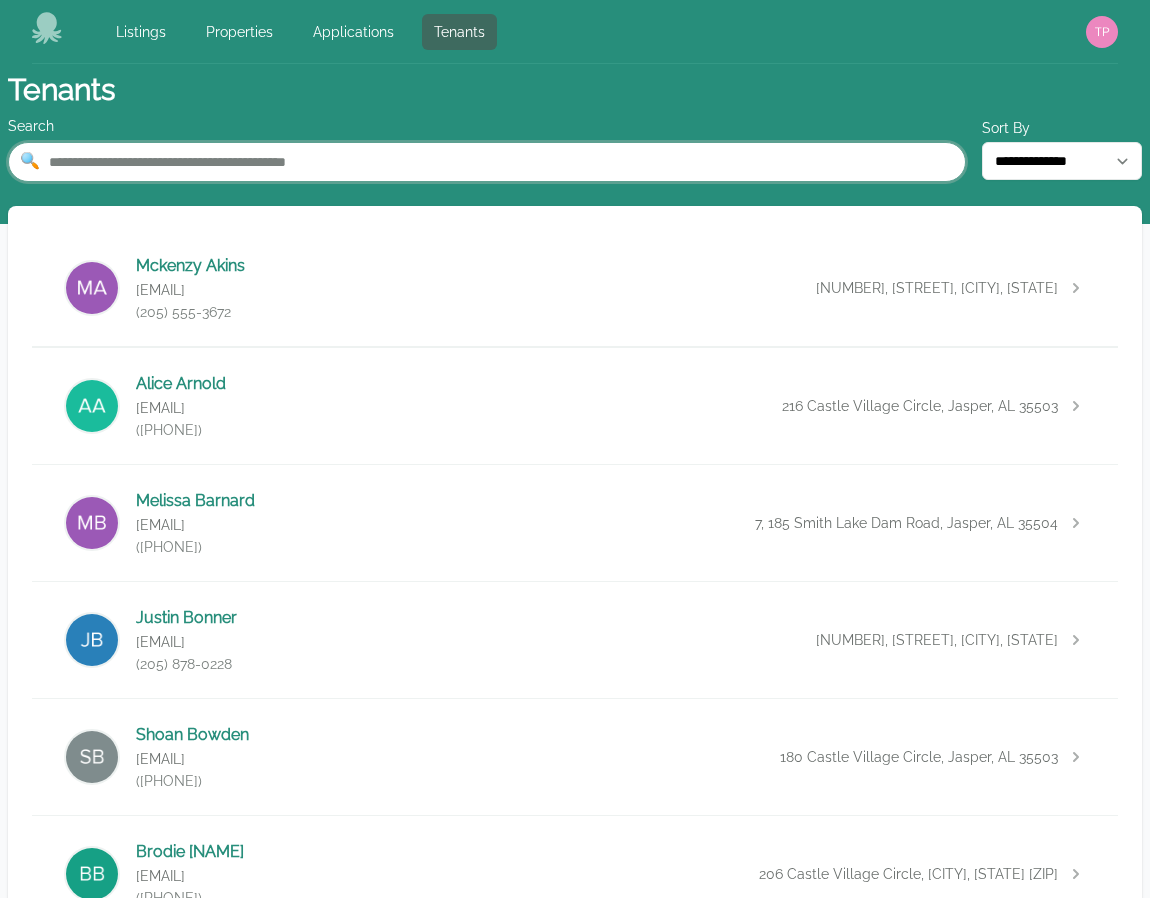 click at bounding box center [487, 162] 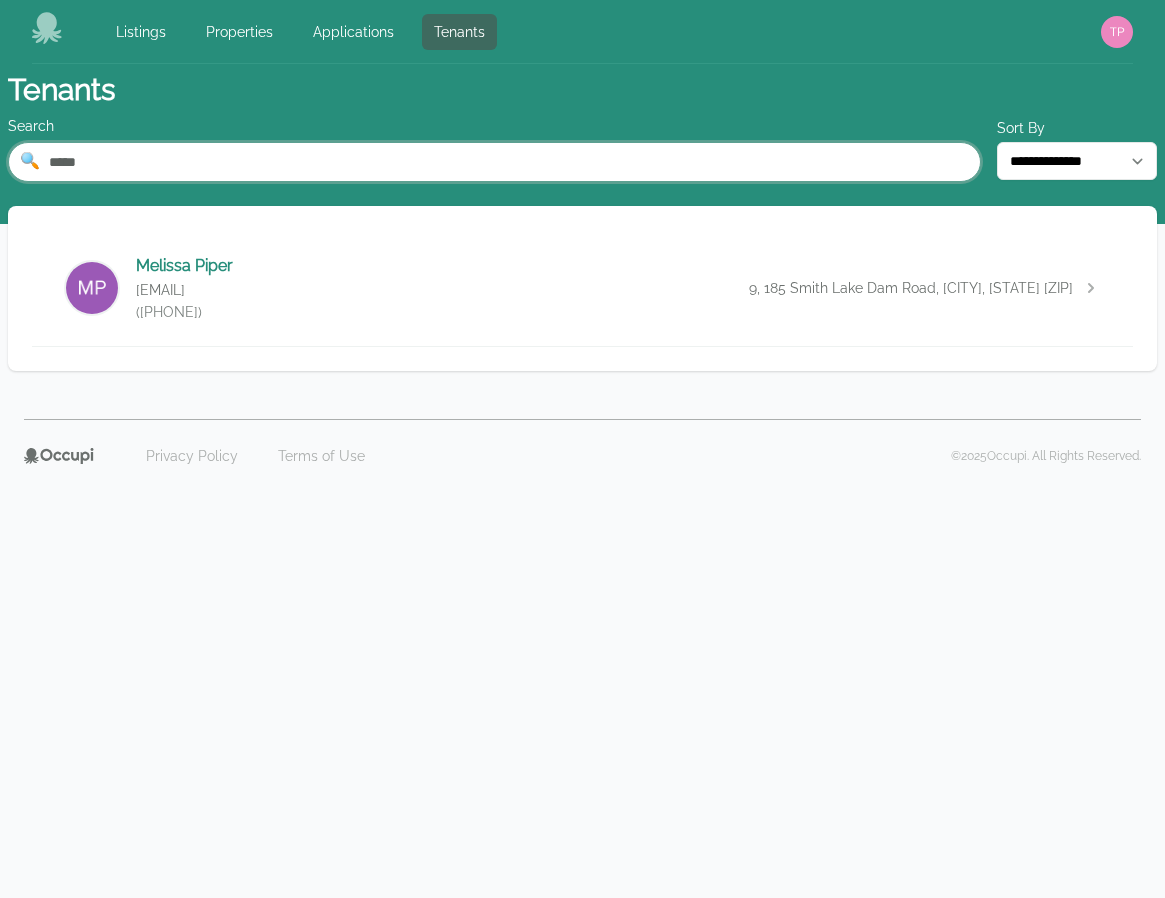 type on "*****" 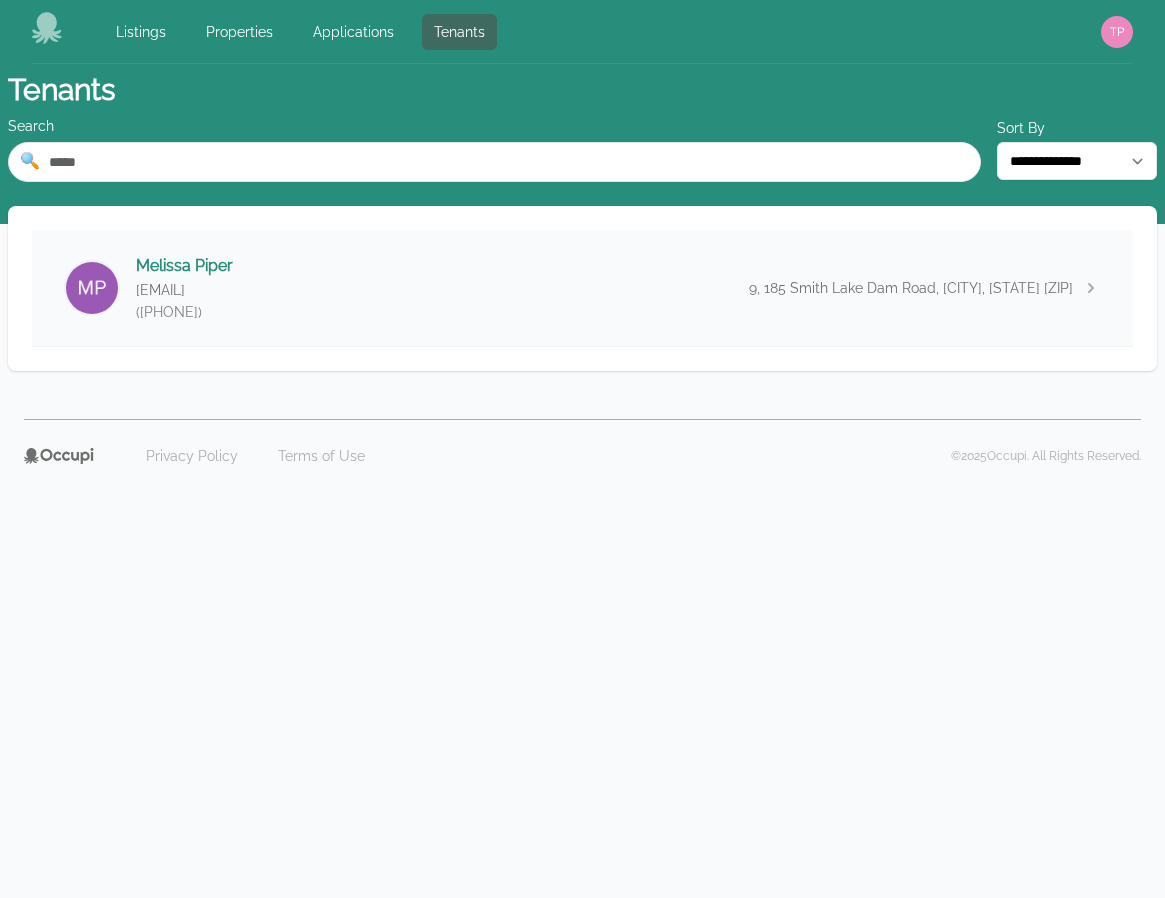 click on "[FIRST]   [LAST] [EMAIL] ([PHONE]) [NUMBER], [STREET], [CITY], [STATE]" at bounding box center [582, 288] 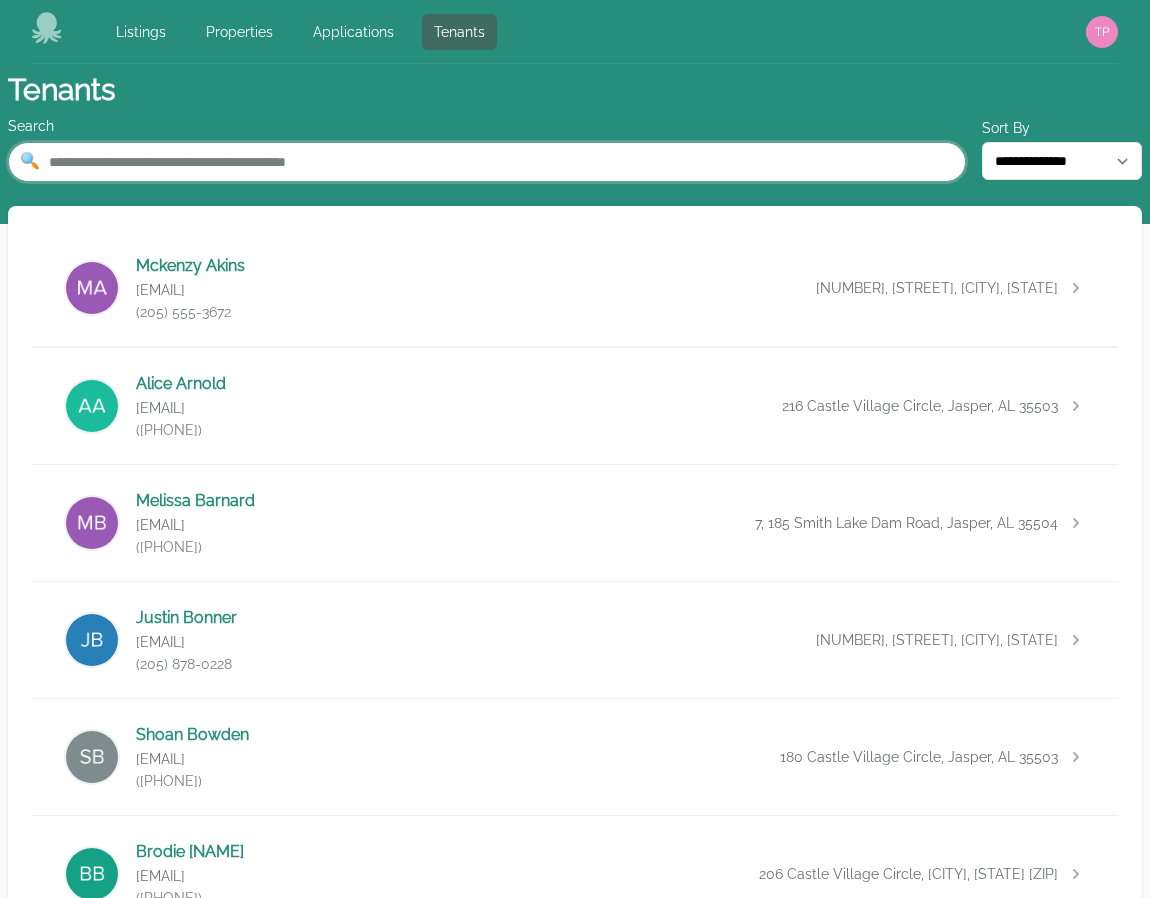 click at bounding box center [487, 162] 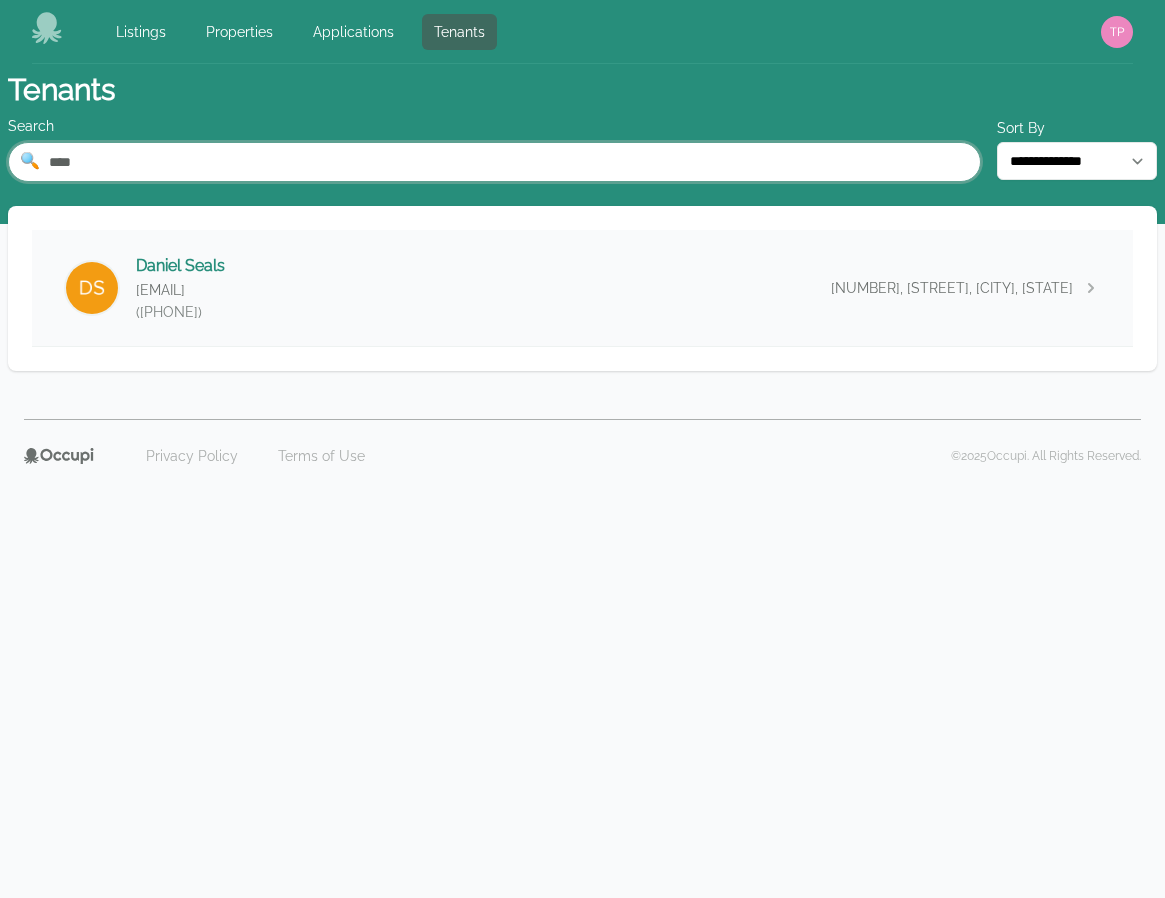 type on "****" 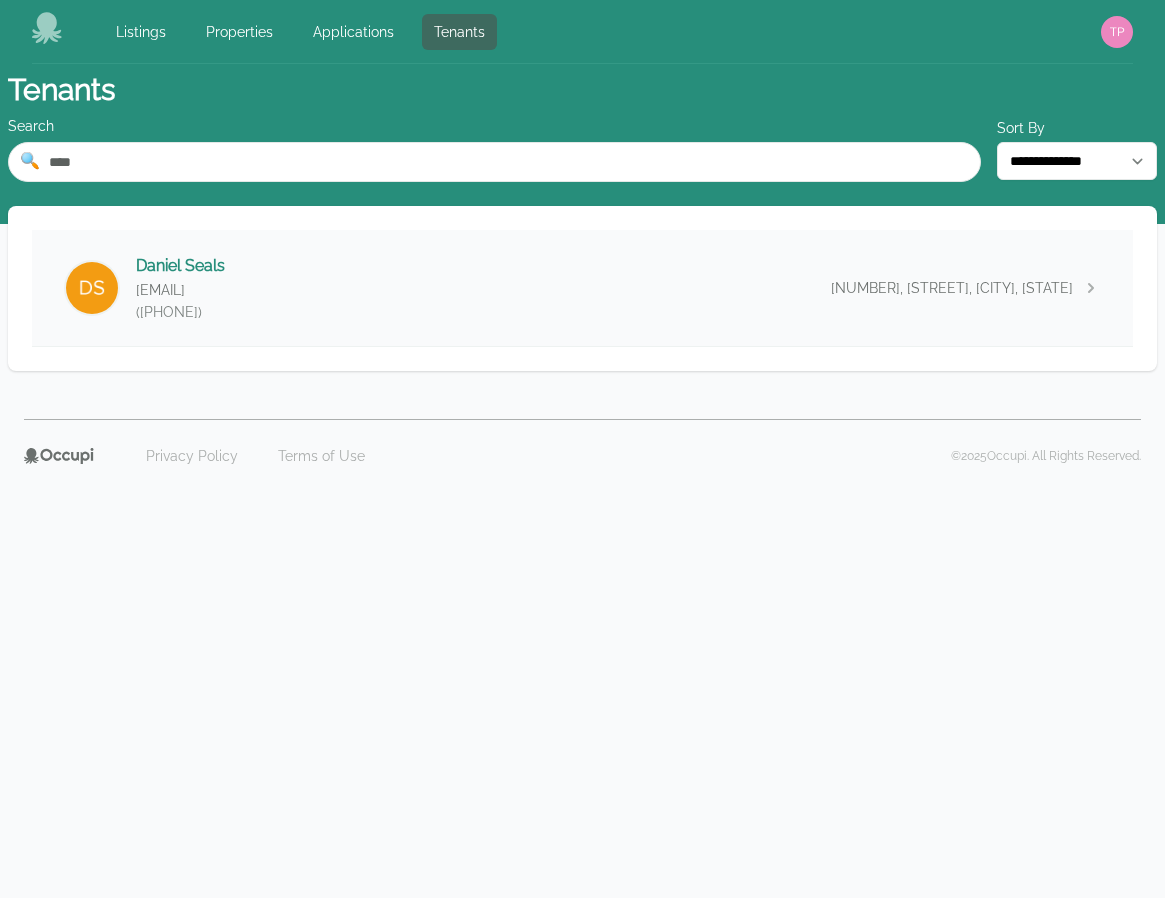 click on "Daniel   [NAME] danohmy01@example.com (205) 388-5181 10, 185 Smith Lake Dam Road, [CITY], [STATE] [ZIP]" at bounding box center (582, 288) 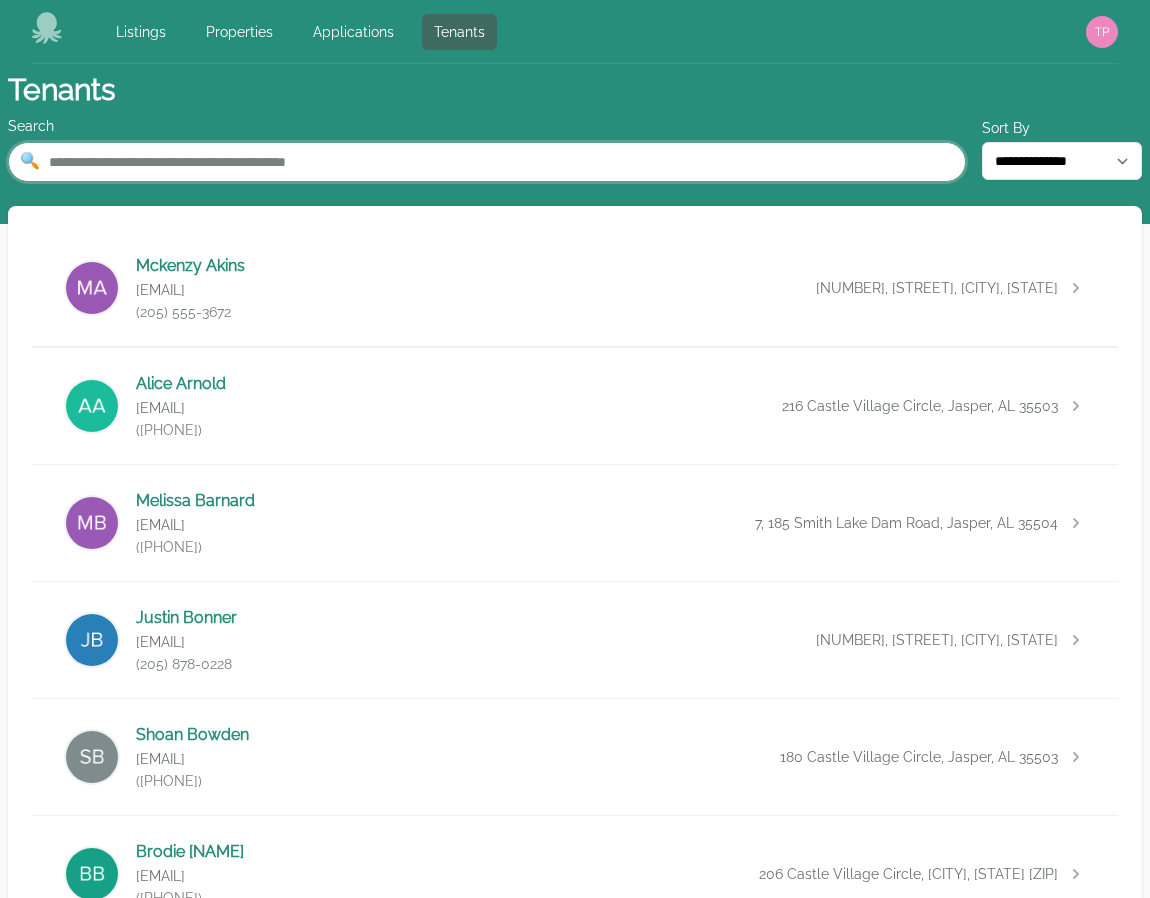 click at bounding box center [487, 162] 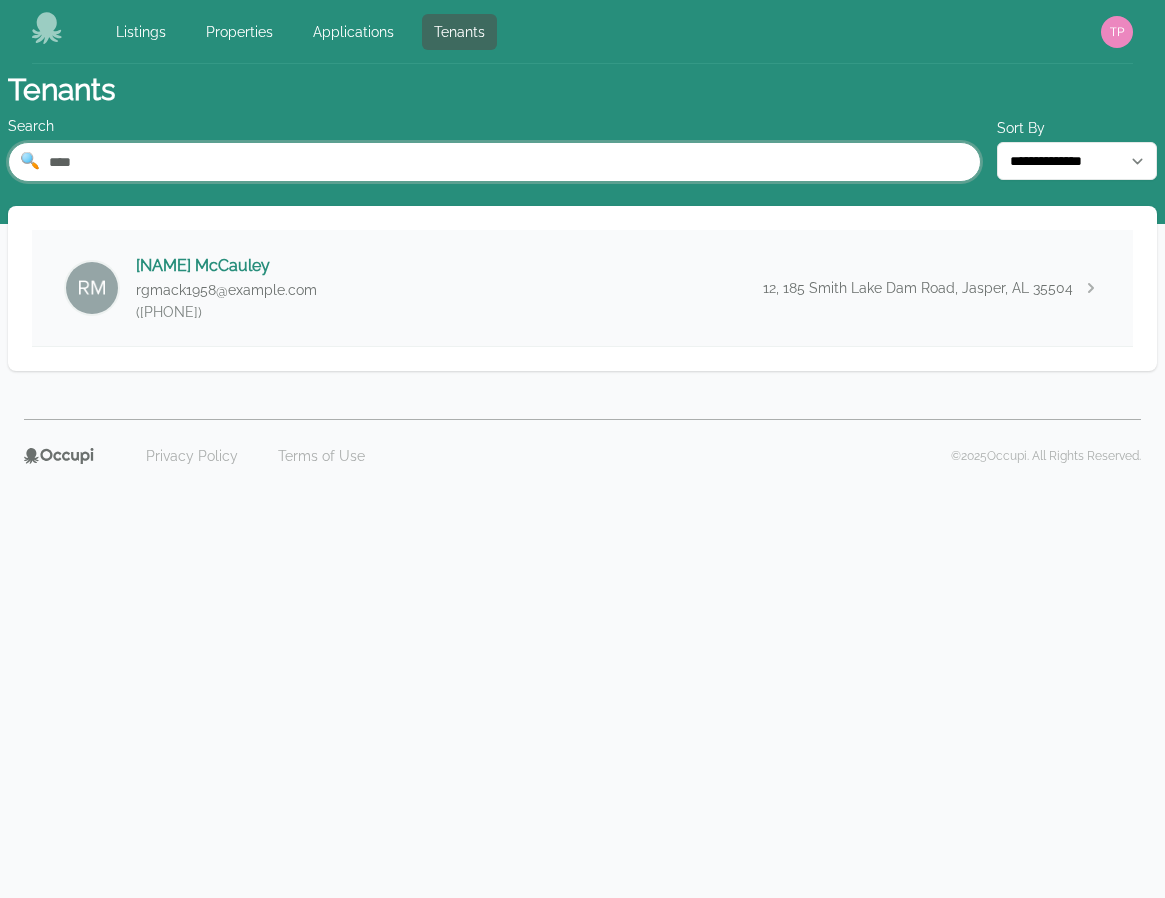 type on "****" 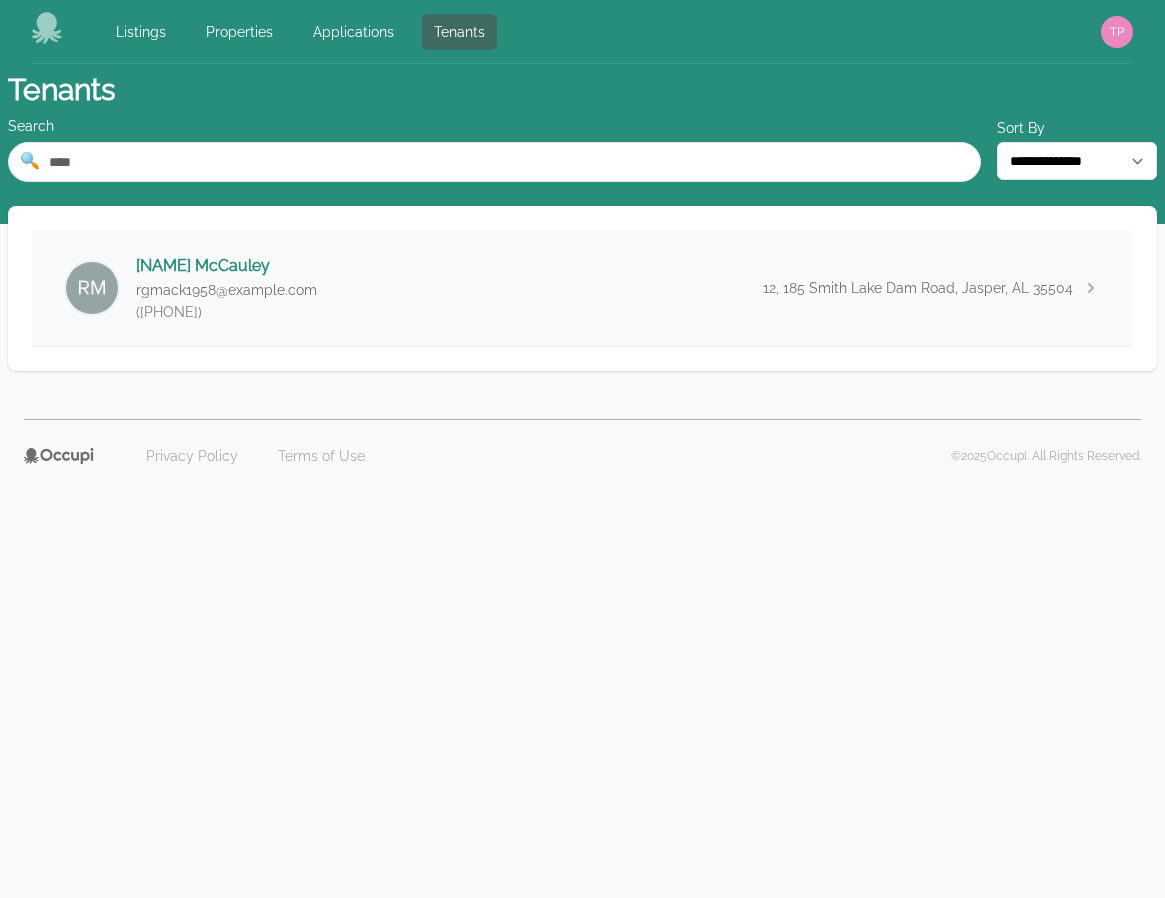 click on "[FIRST]   [LAST] [EMAIL] ([PHONE]) [NUMBER], [STREET], [CITY], [STATE]" at bounding box center (582, 288) 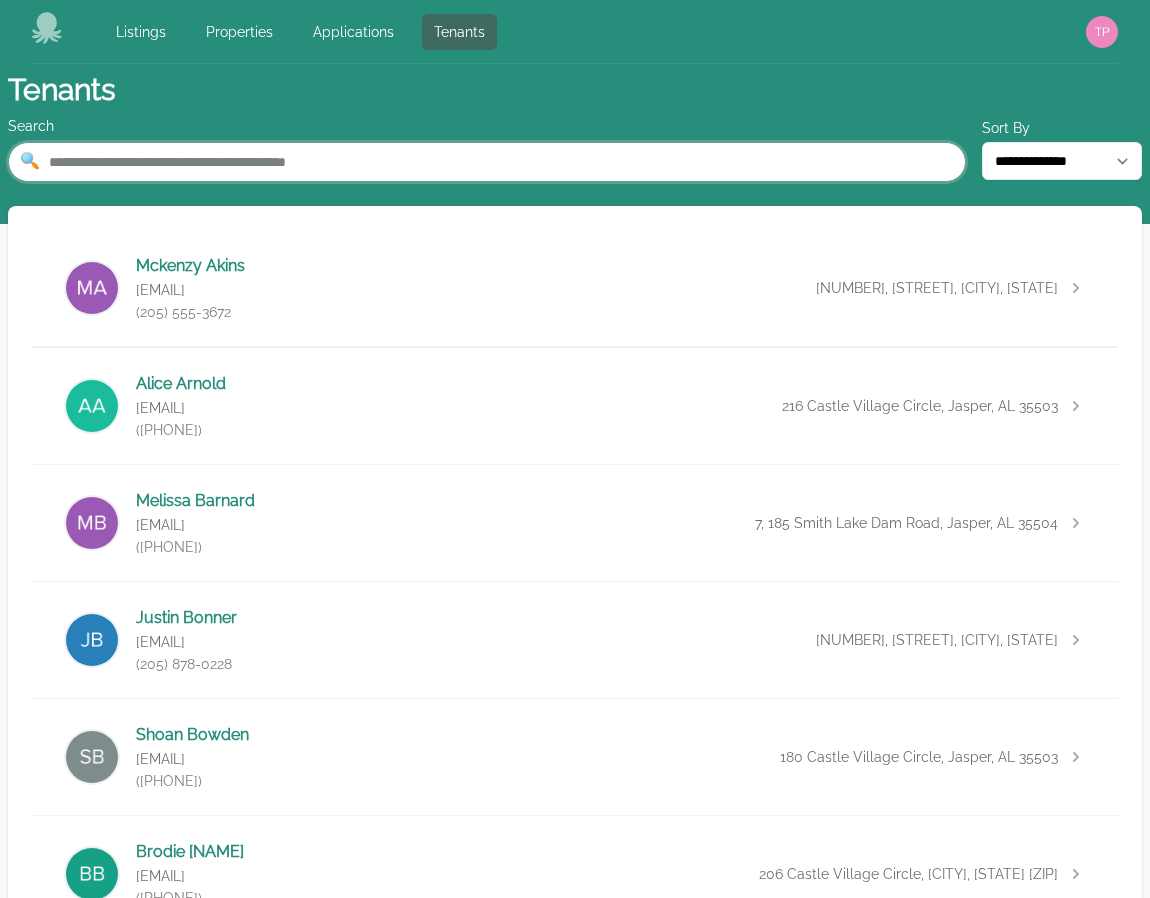 click at bounding box center [487, 162] 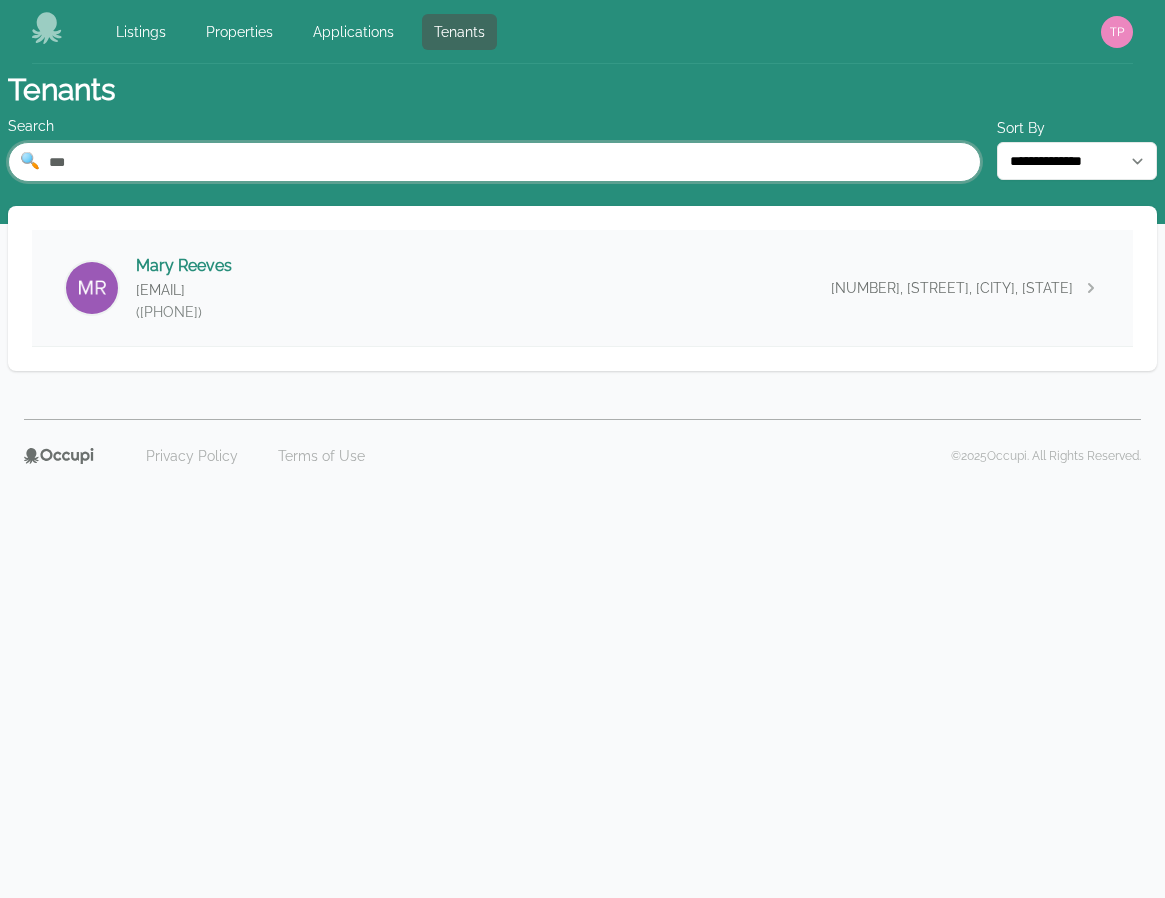 type on "***" 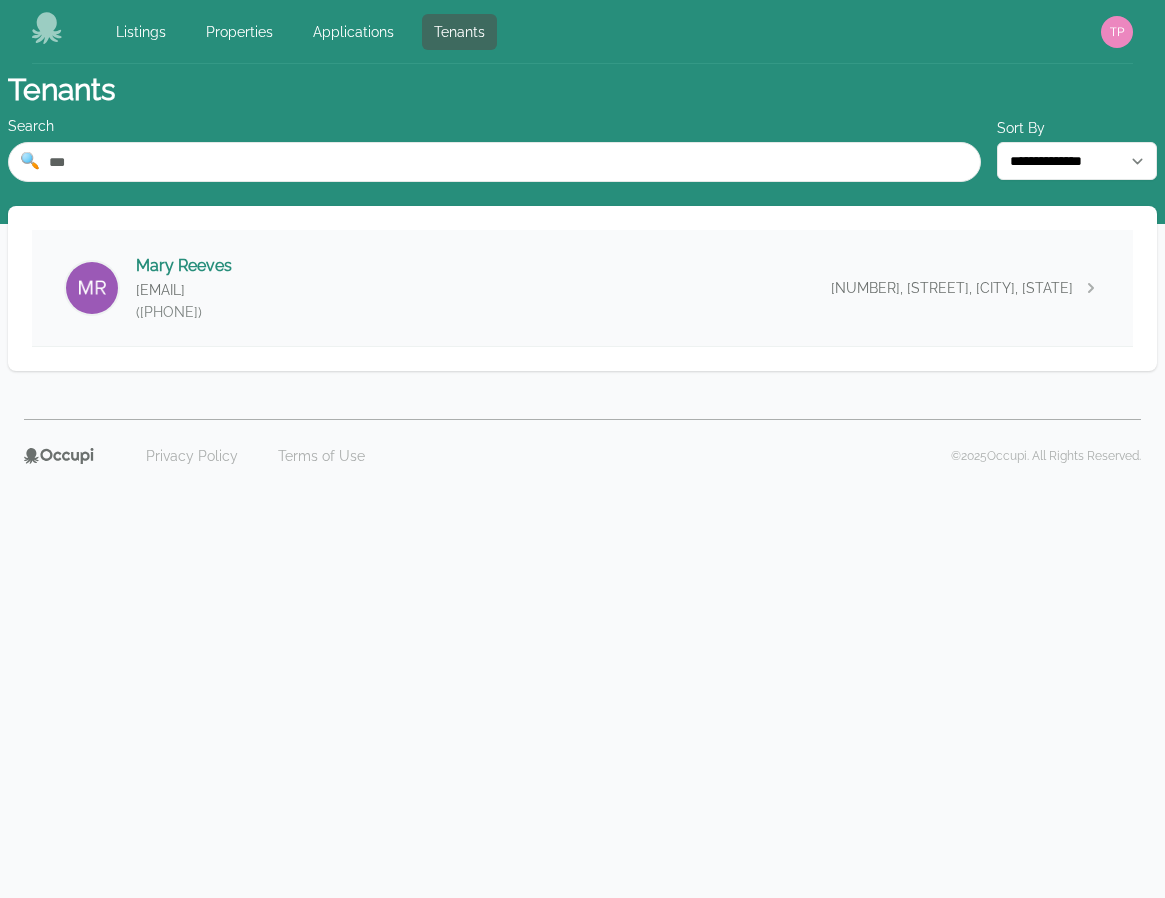 click on "[FIRST]   [LAST] [EMAIL] ([PHONE]) [NUMBER], [STREET], [CITY], [STATE]" at bounding box center [582, 288] 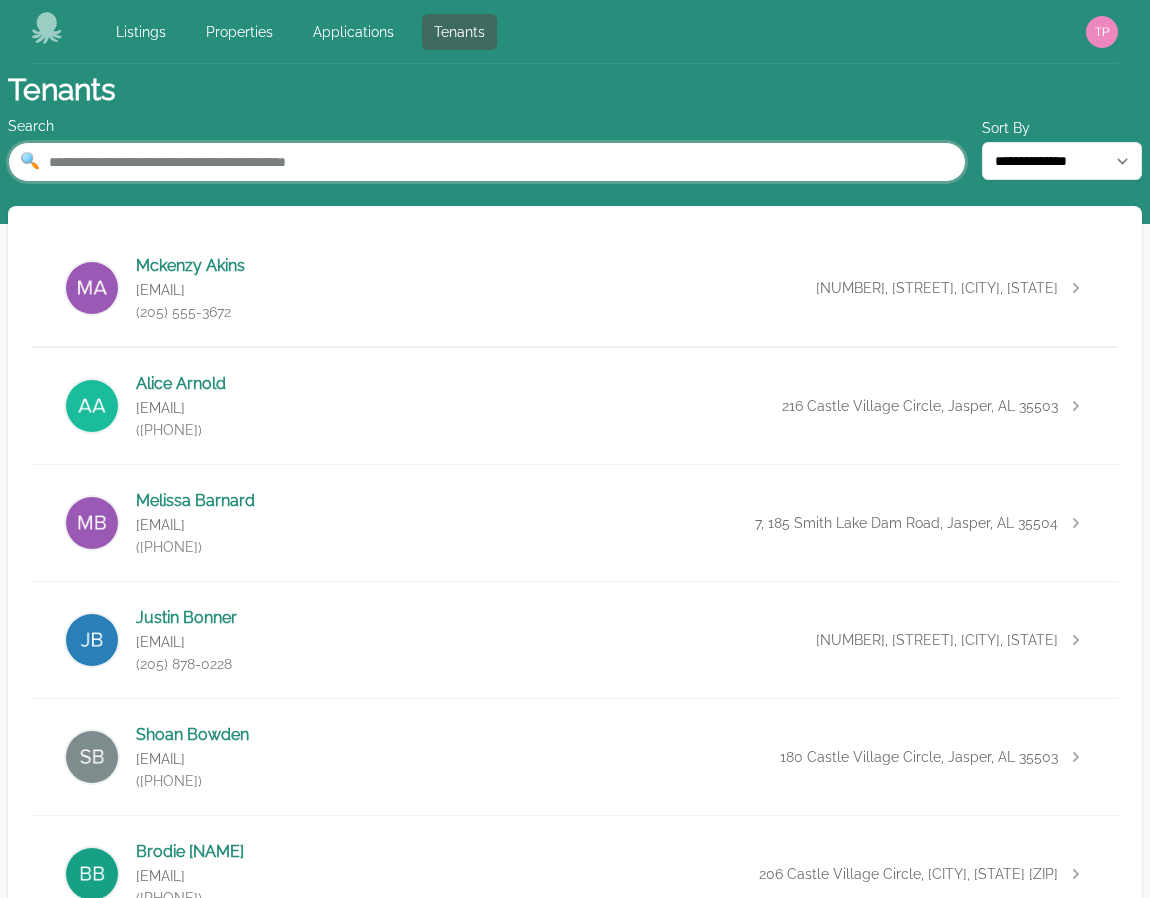click at bounding box center [487, 162] 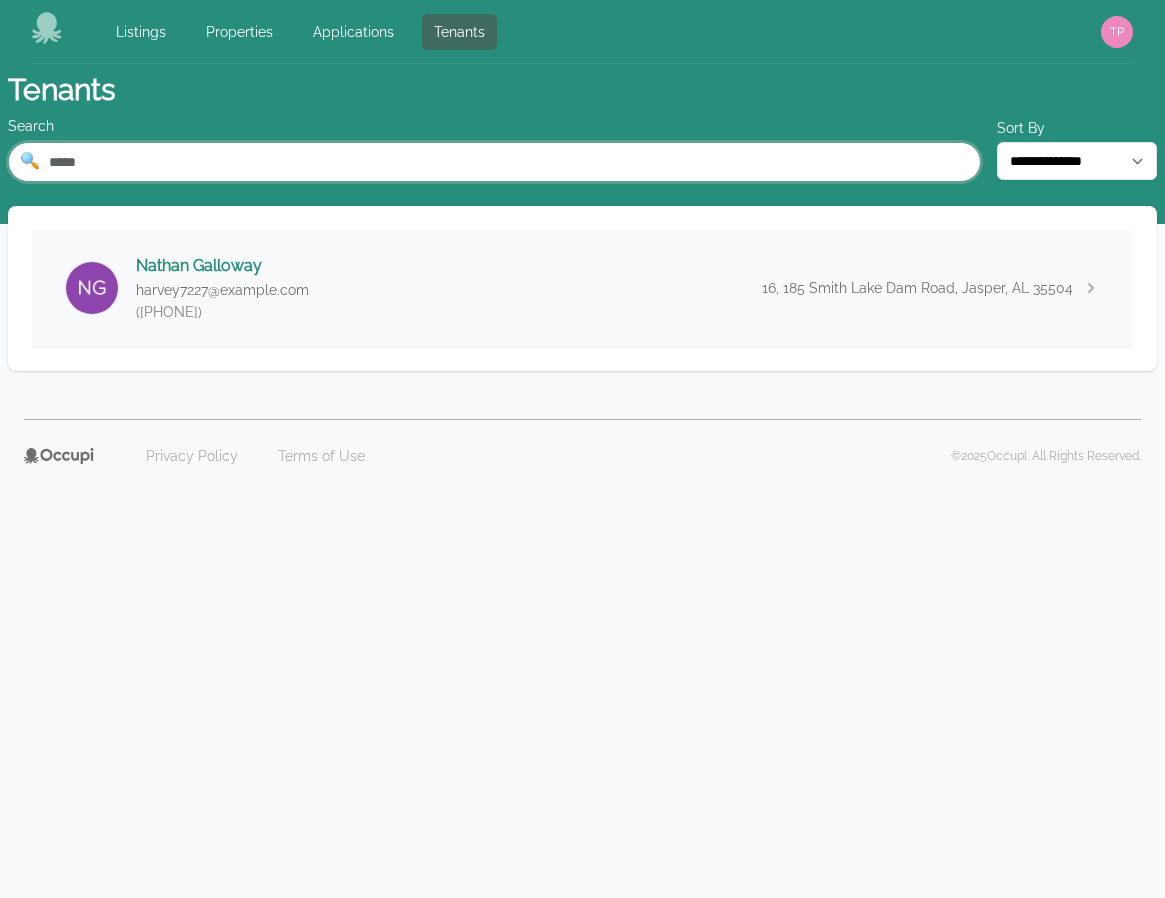 type on "*****" 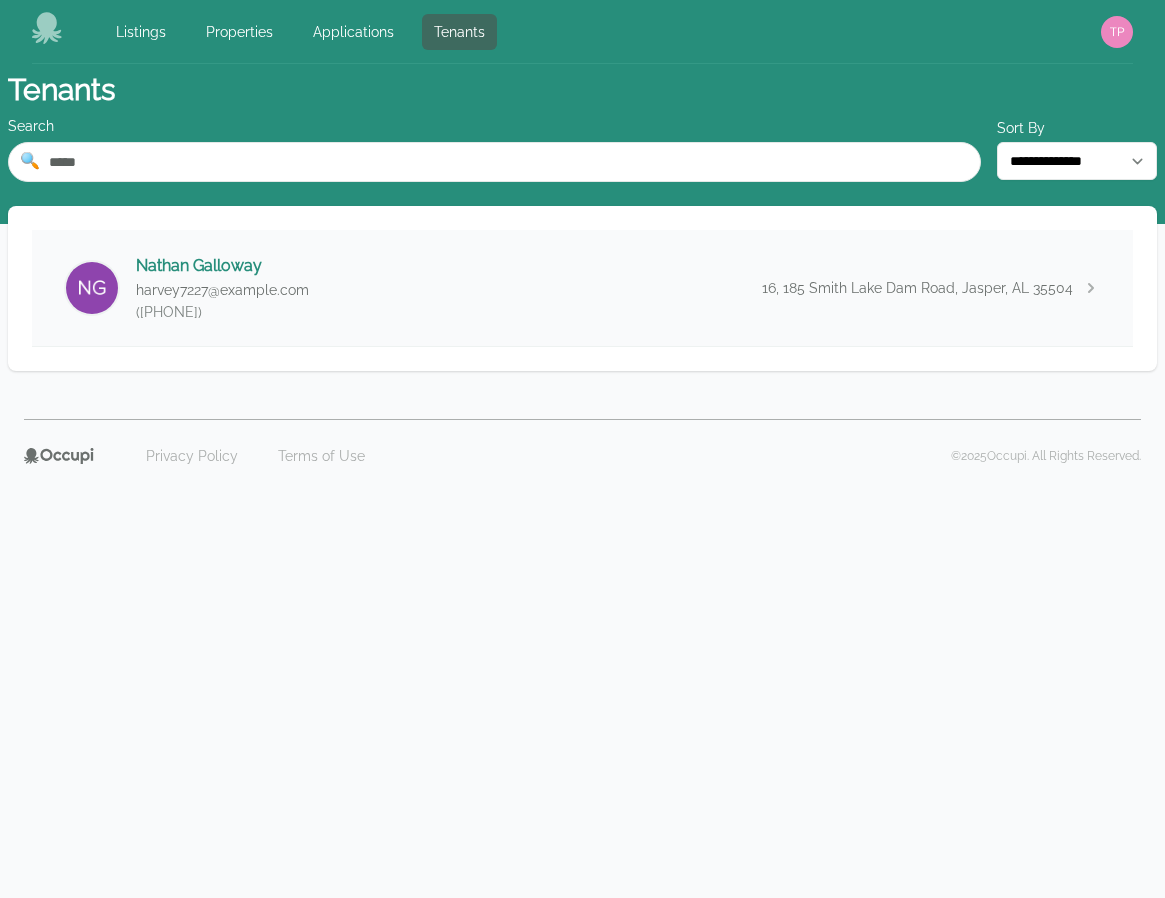 click on "[FIRST]   [LAST] [EMAIL] ([PHONE]) [NUMBER], [STREET], [CITY], [STATE]" at bounding box center (582, 288) 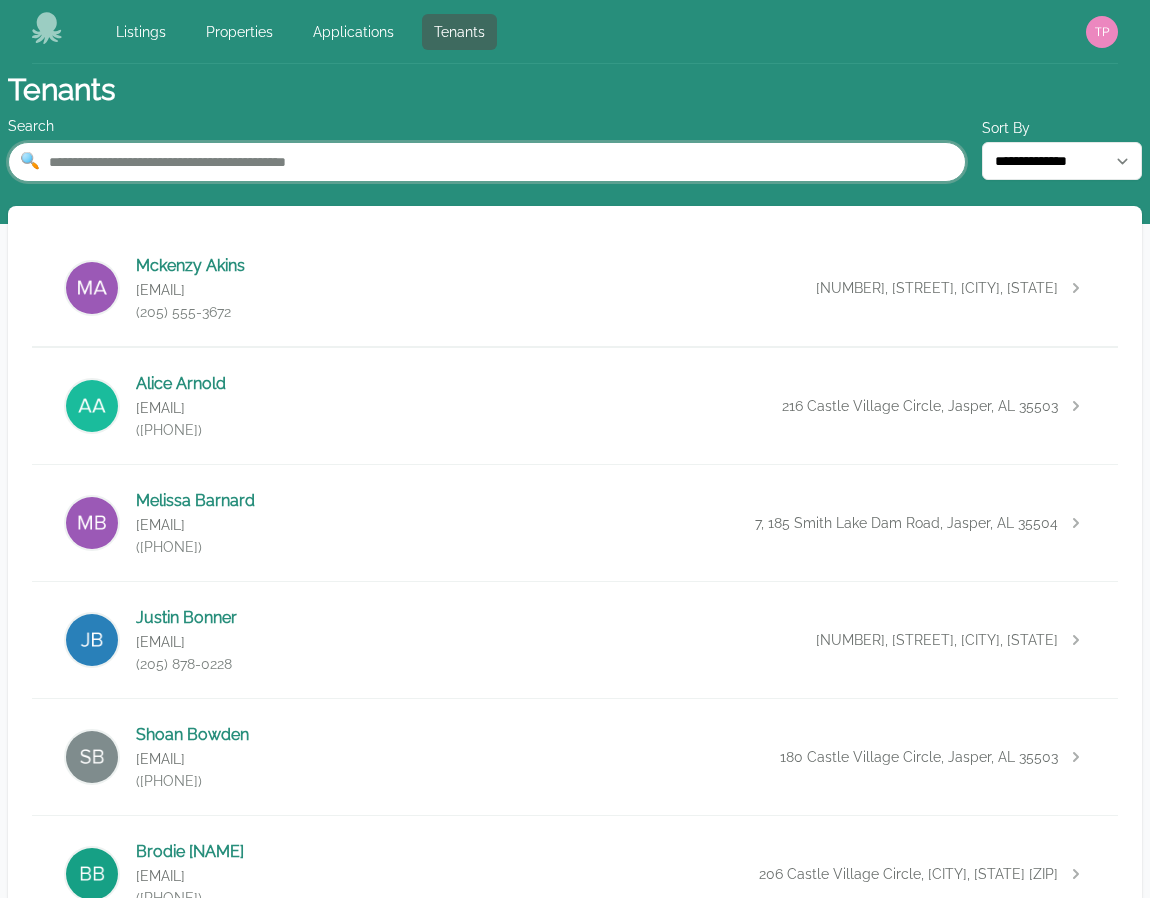 click at bounding box center [487, 162] 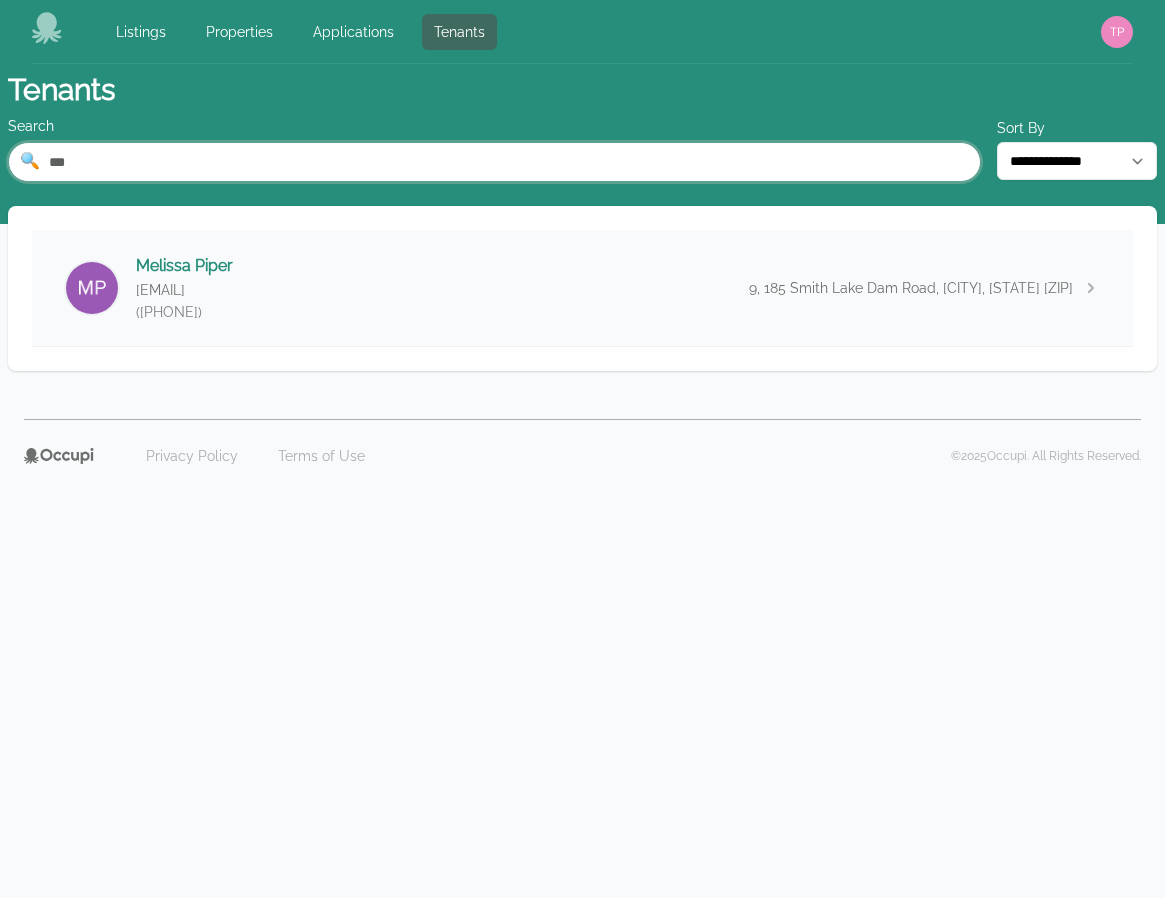 type on "***" 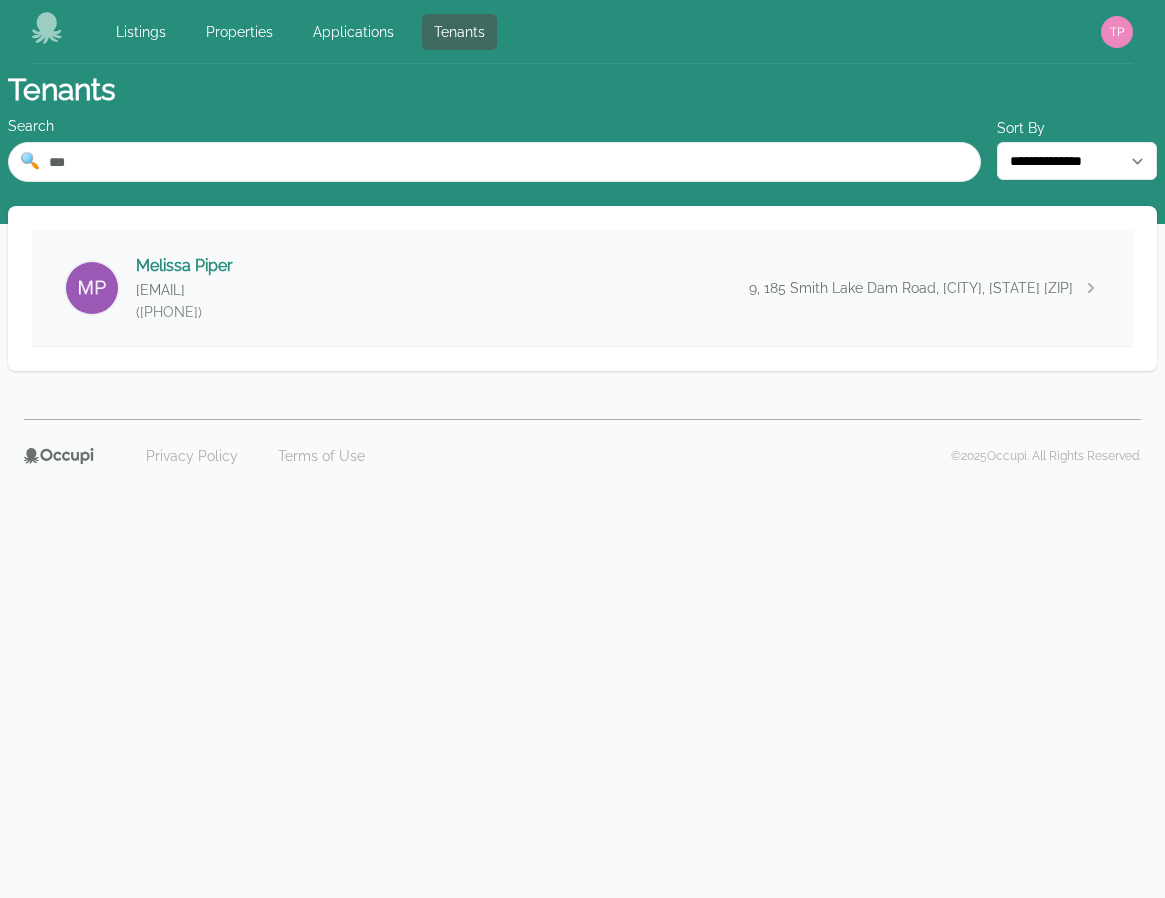 click on "[FIRST]   [LAST] [EMAIL] ([PHONE]) [NUMBER], [STREET], [CITY], [STATE]" at bounding box center [582, 288] 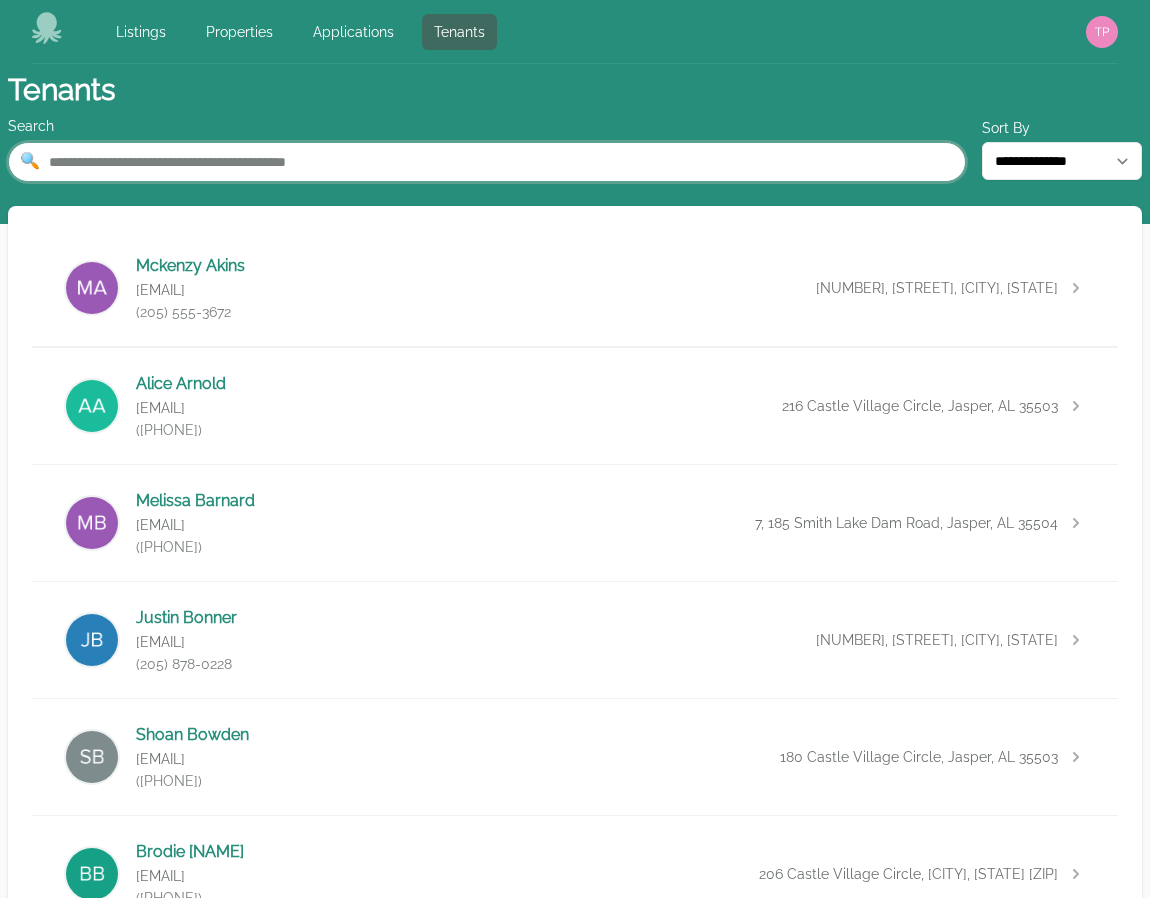click at bounding box center (487, 162) 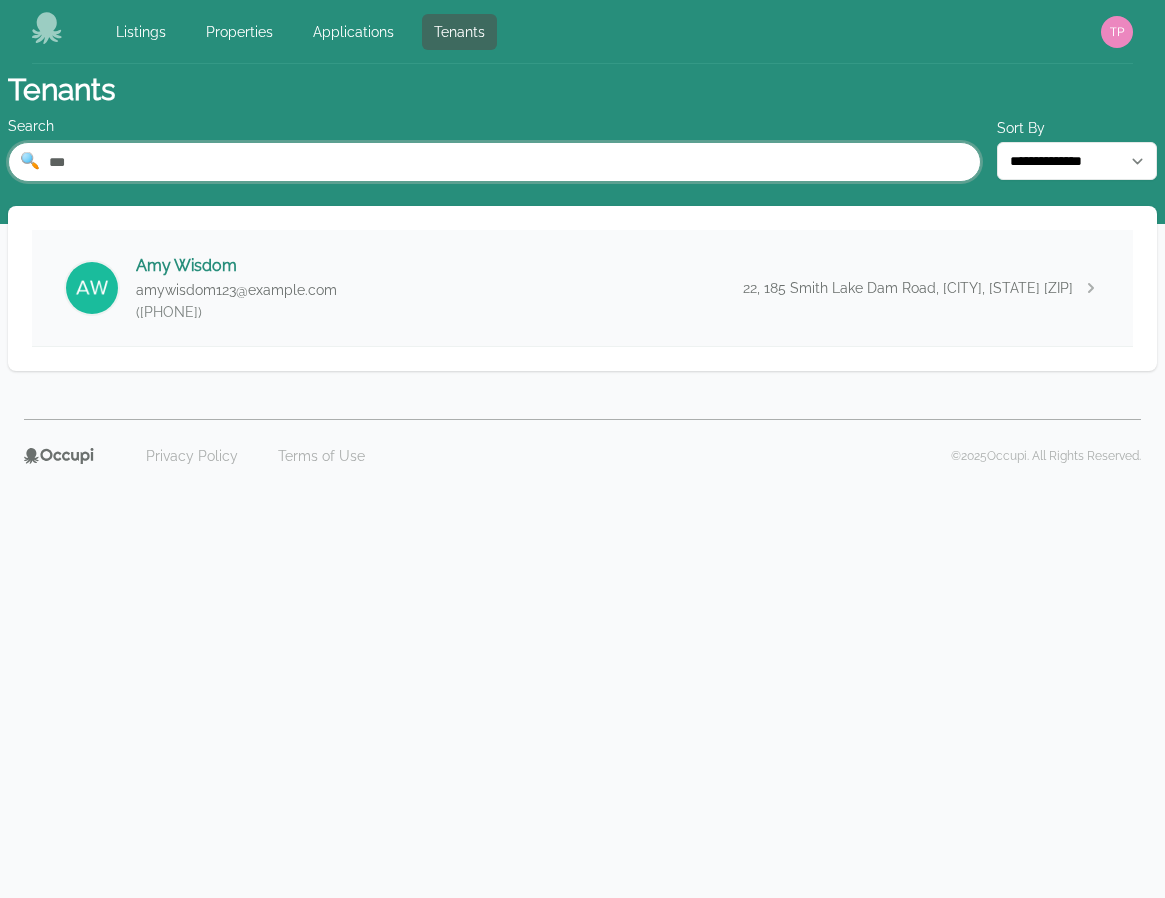 type on "***" 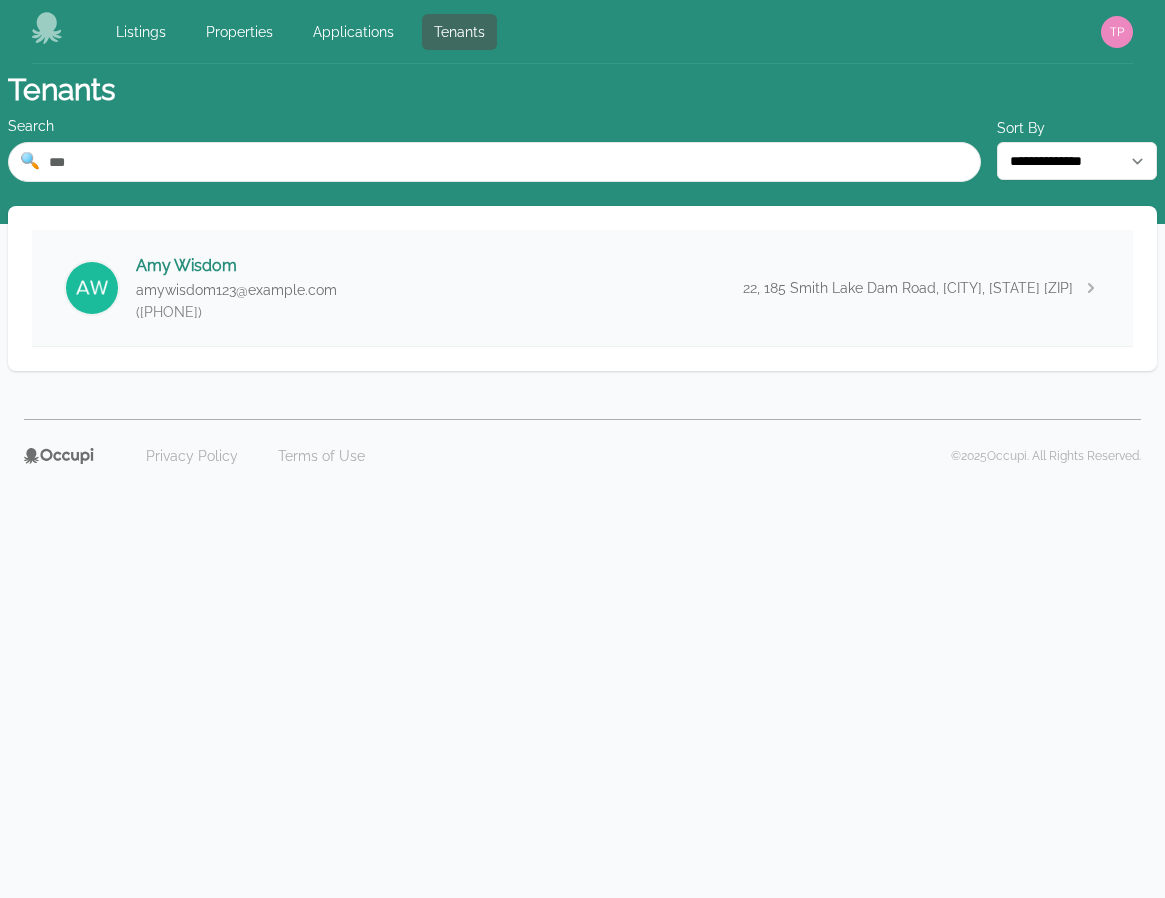 click on "[FIRST]    [LAST]  [EMAIL] ([PHONE]) [NUMBER], [STREET], [CITY], [STATE]" at bounding box center (582, 288) 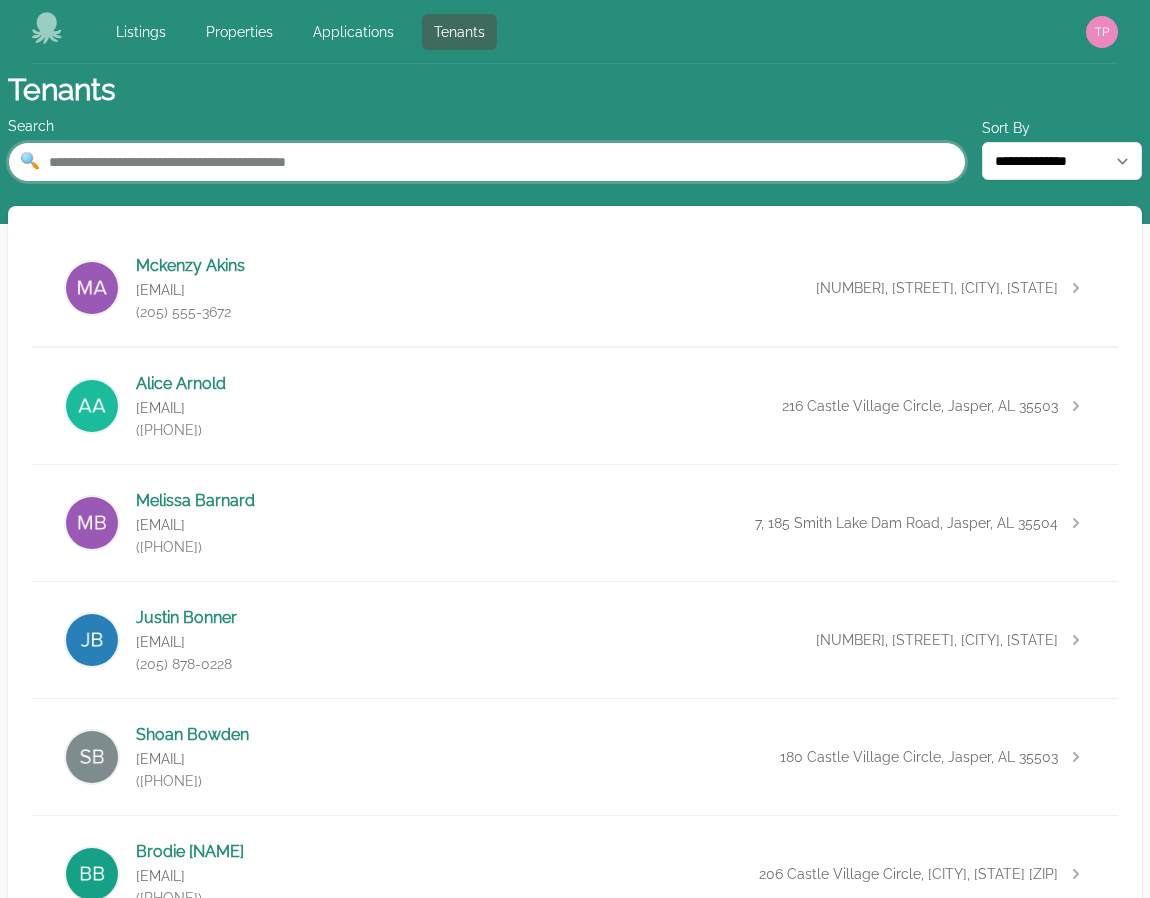 click at bounding box center (487, 162) 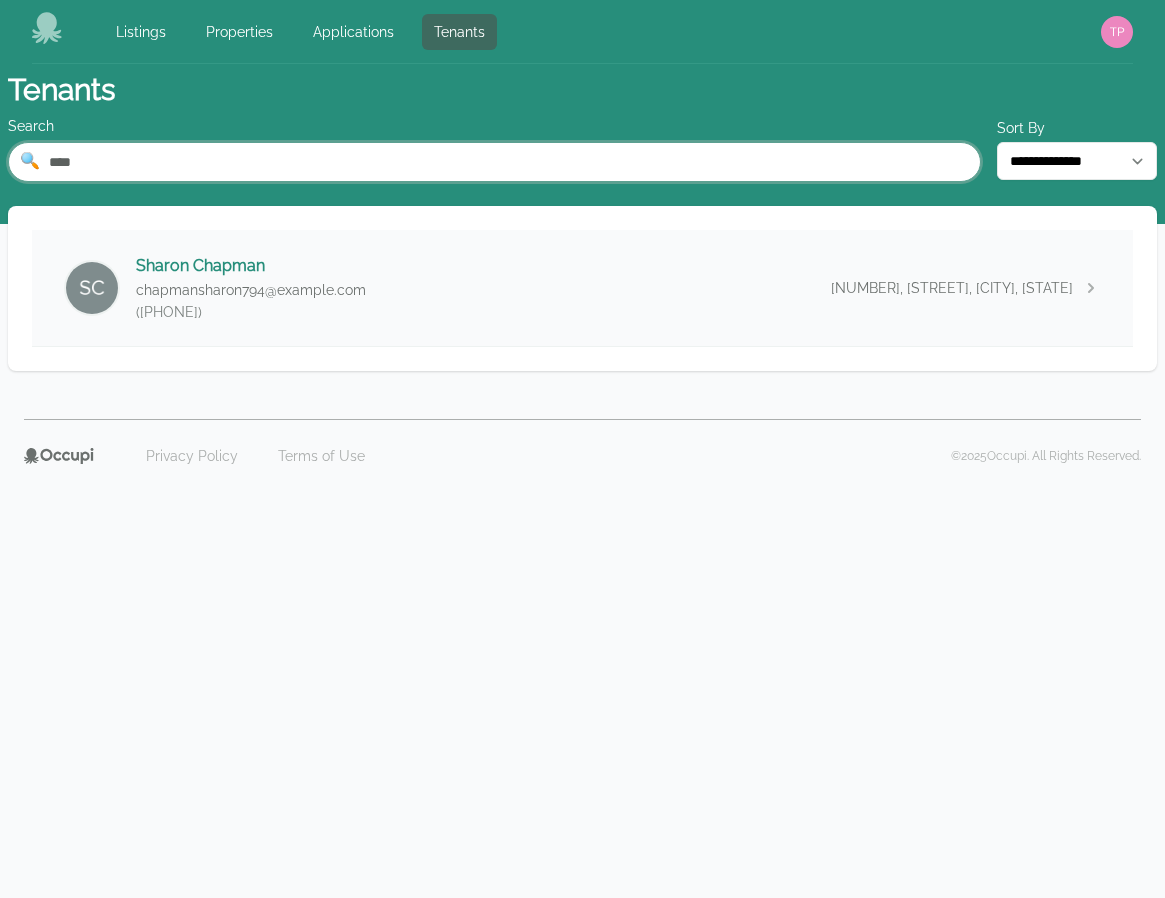 type on "****" 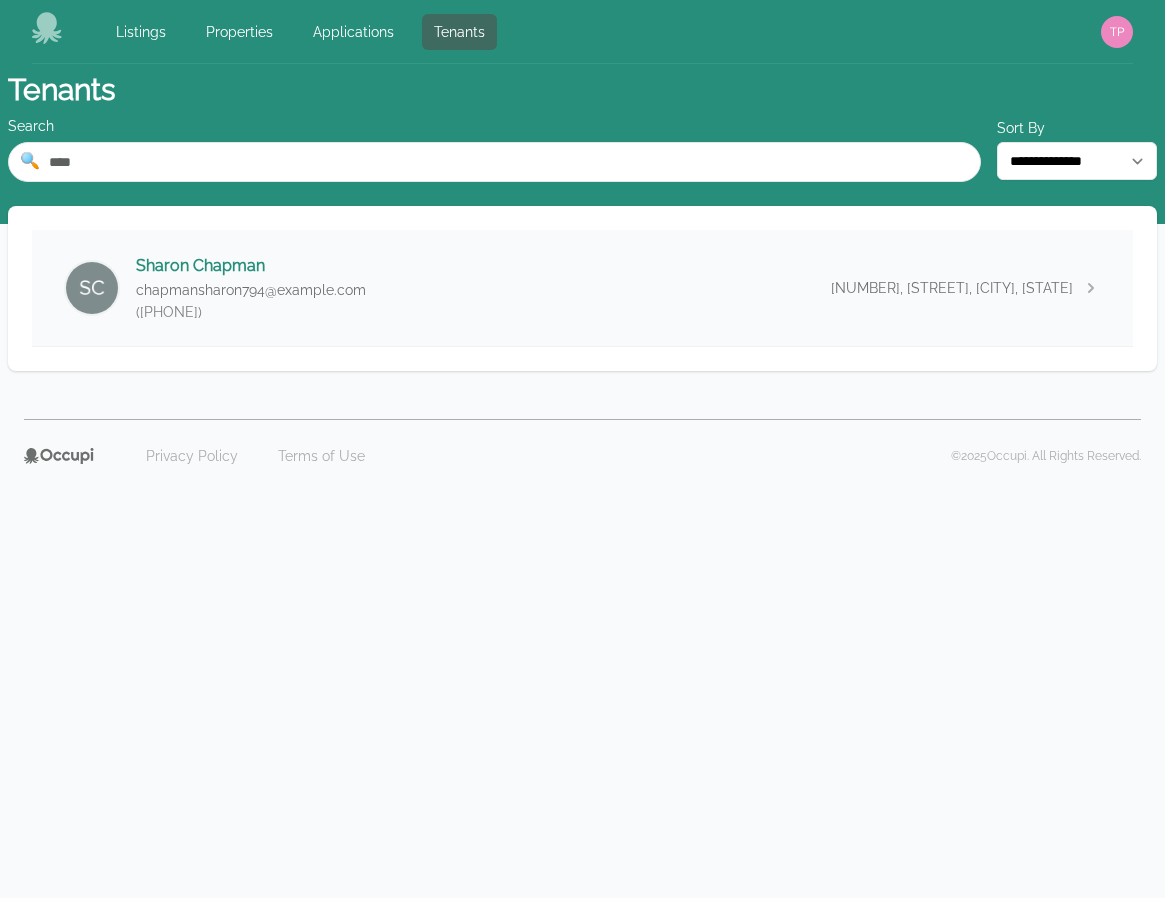 click on "[FIRST]   [LAST] [EMAIL] ([PHONE]) [NUMBER], [STREET], [CITY], [STATE]" at bounding box center [582, 288] 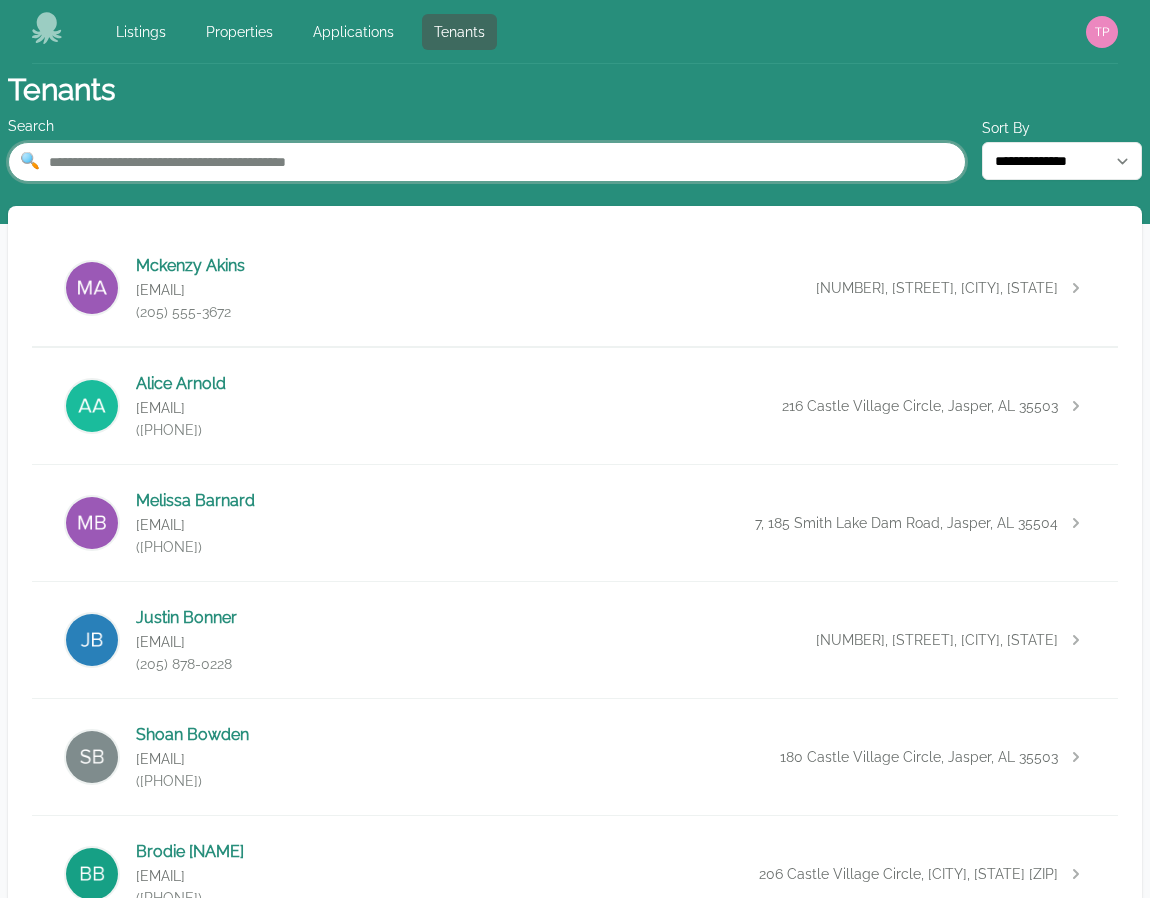 click at bounding box center [487, 162] 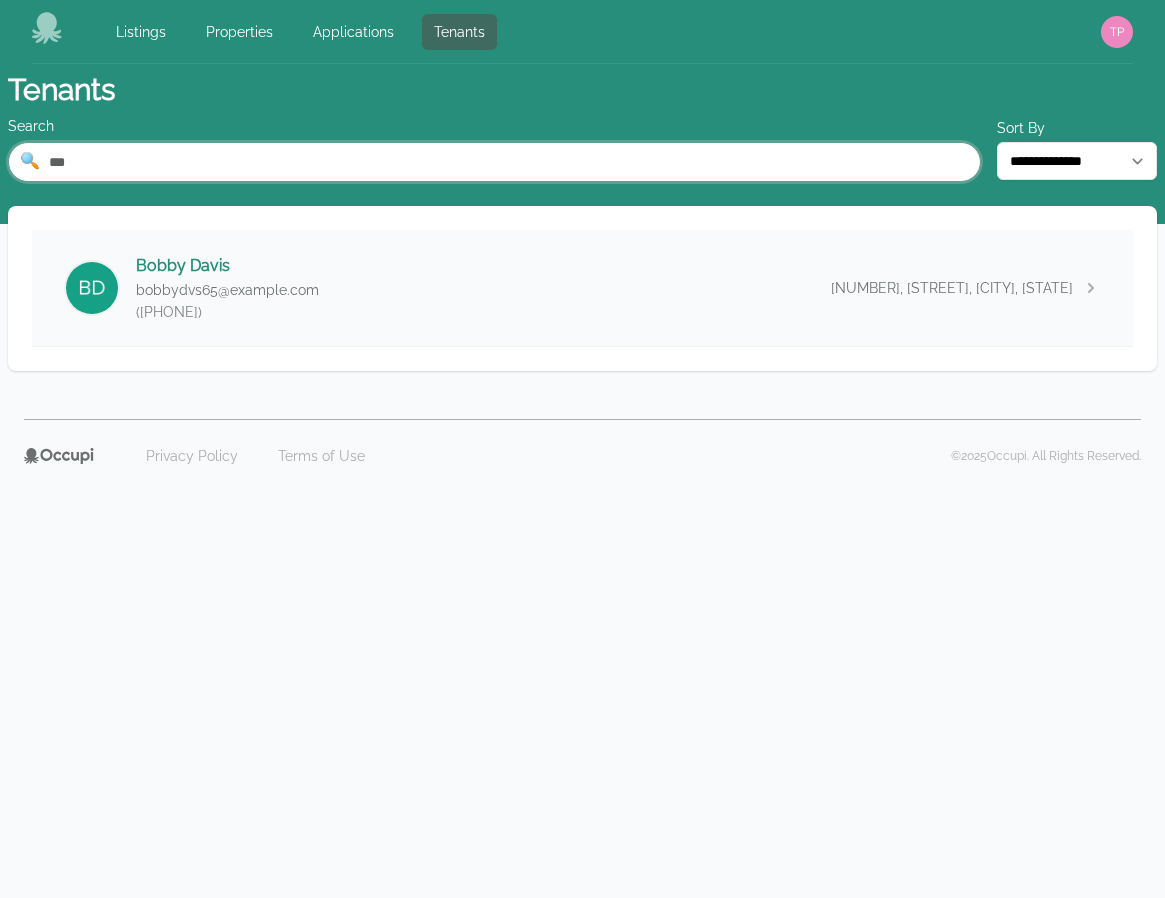 type on "***" 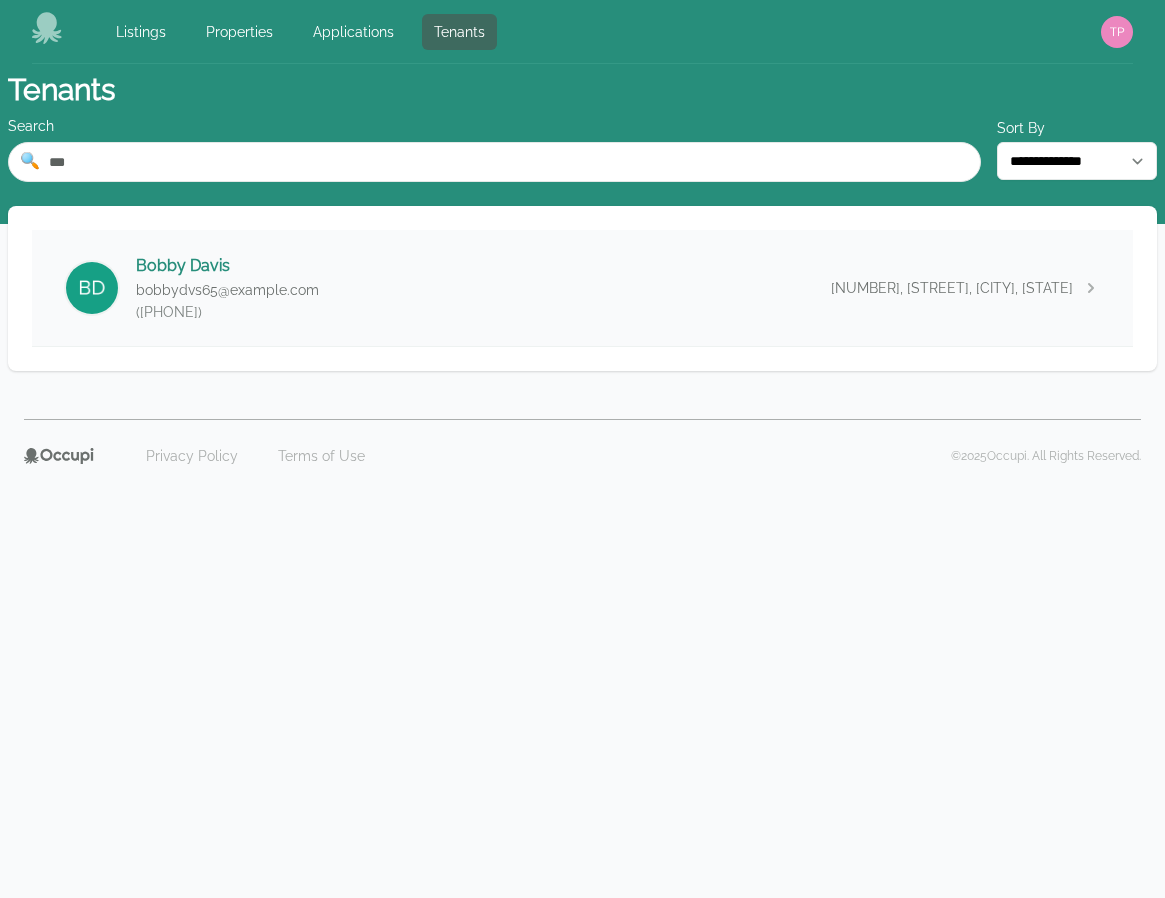 click on "Bobby   [NAME] bobbydvs65@example.com (205) 435-5257 31, 185 Smith Lake Dam Road, [CITY], [STATE] [ZIP]" at bounding box center [582, 288] 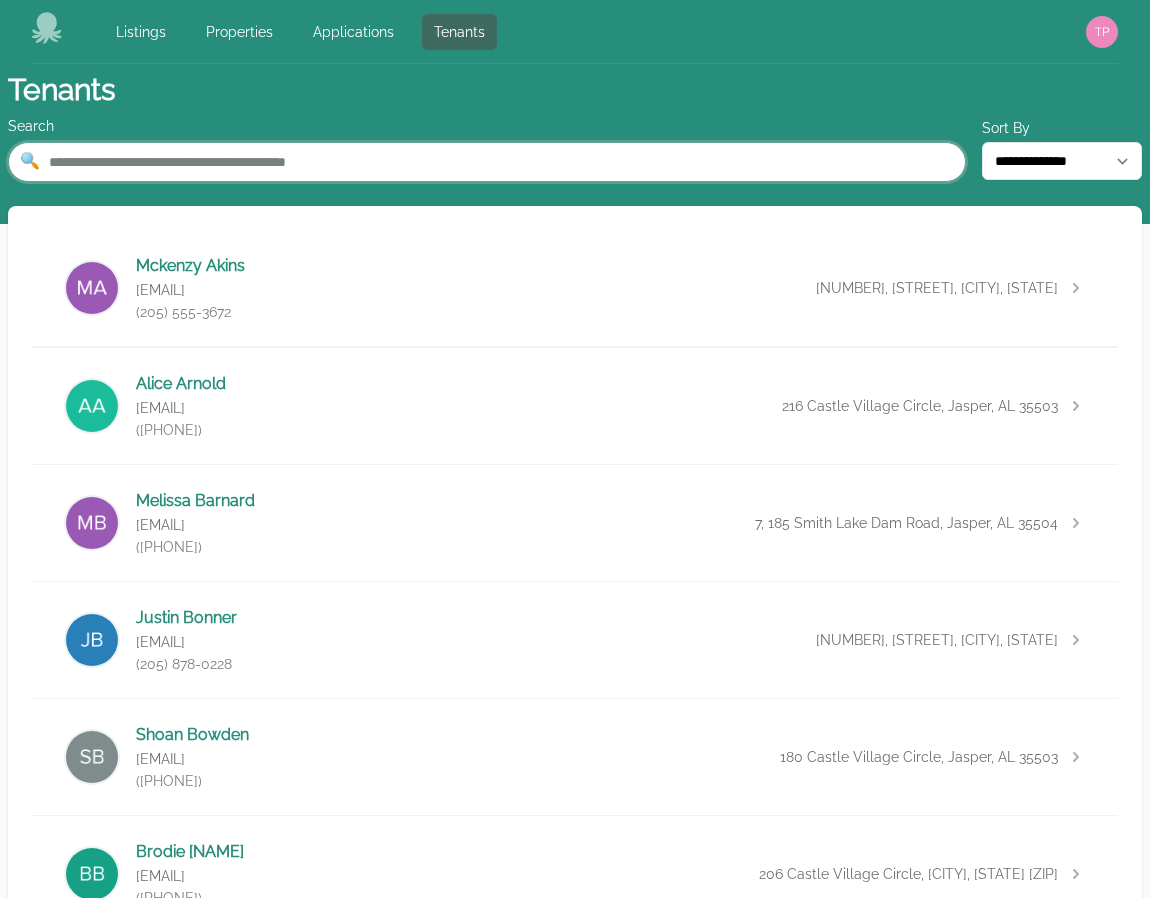 click at bounding box center (487, 162) 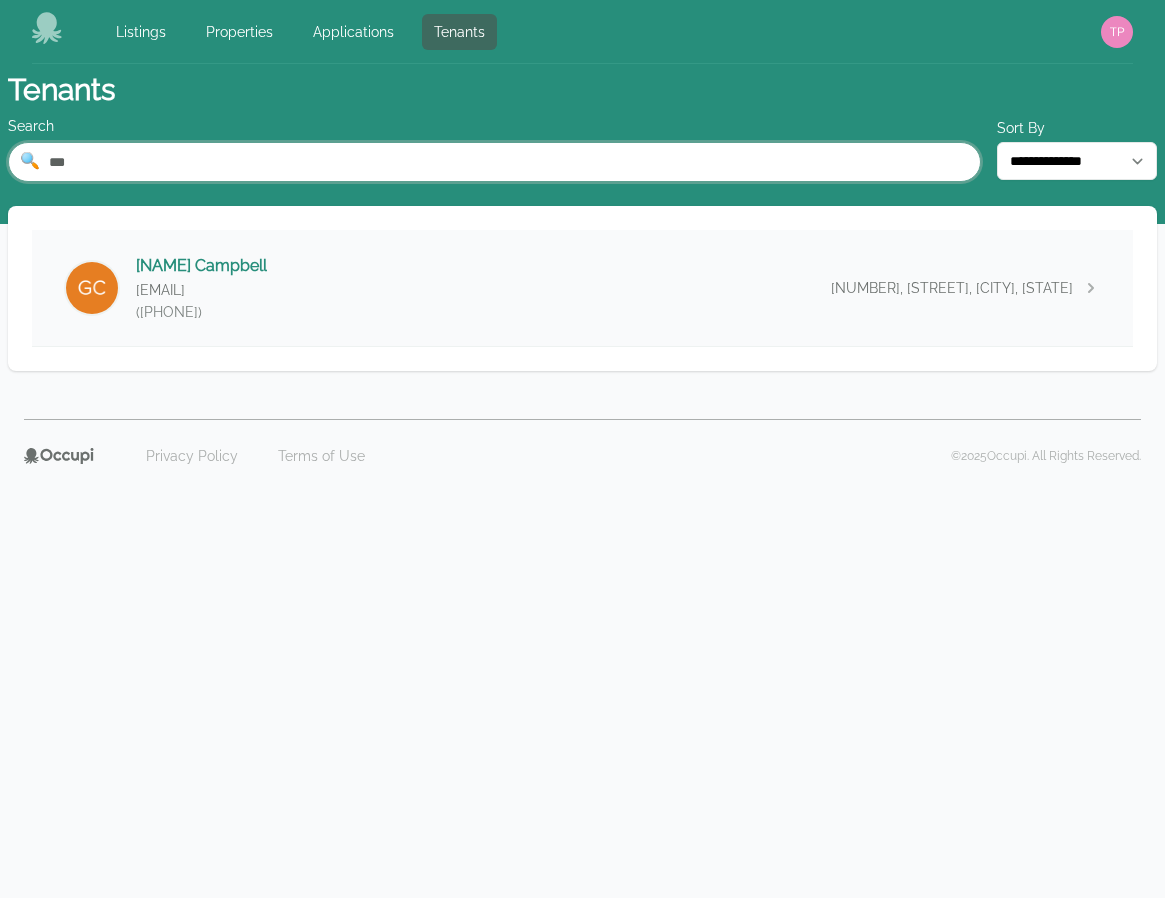 type on "***" 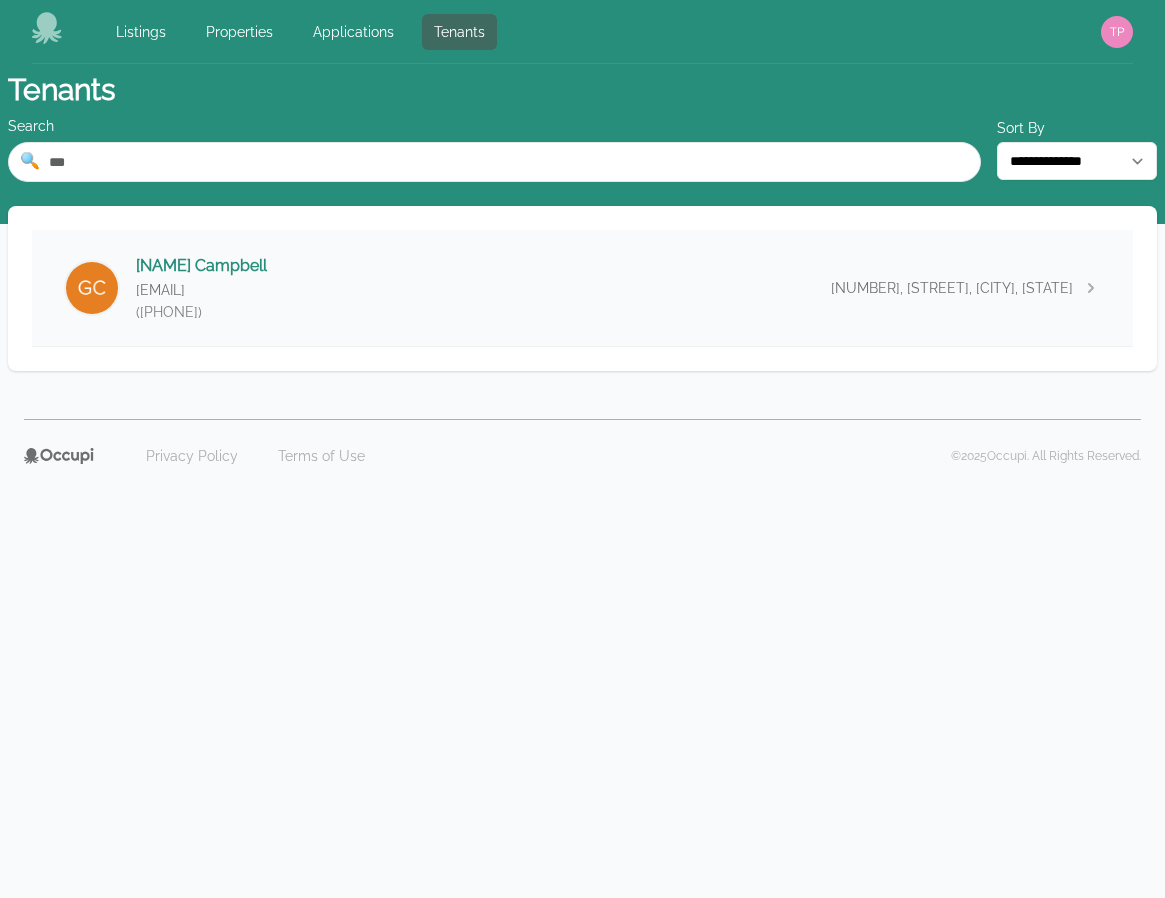 click on "Gail   [NAME]  g1735130@example.com (205) 953-2855 35, 185 Smith Lake Dam Road, [CITY], [STATE] [ZIP]" at bounding box center (582, 288) 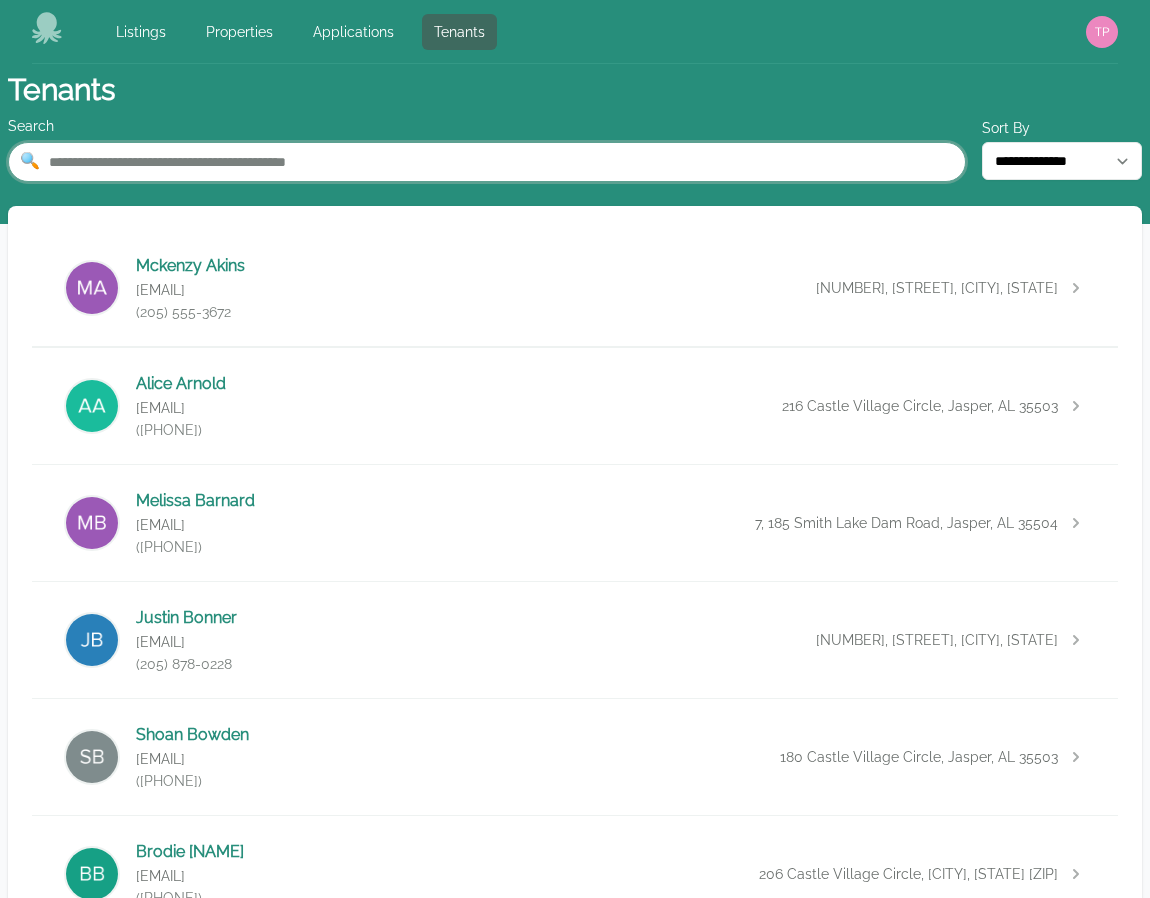 click at bounding box center [487, 162] 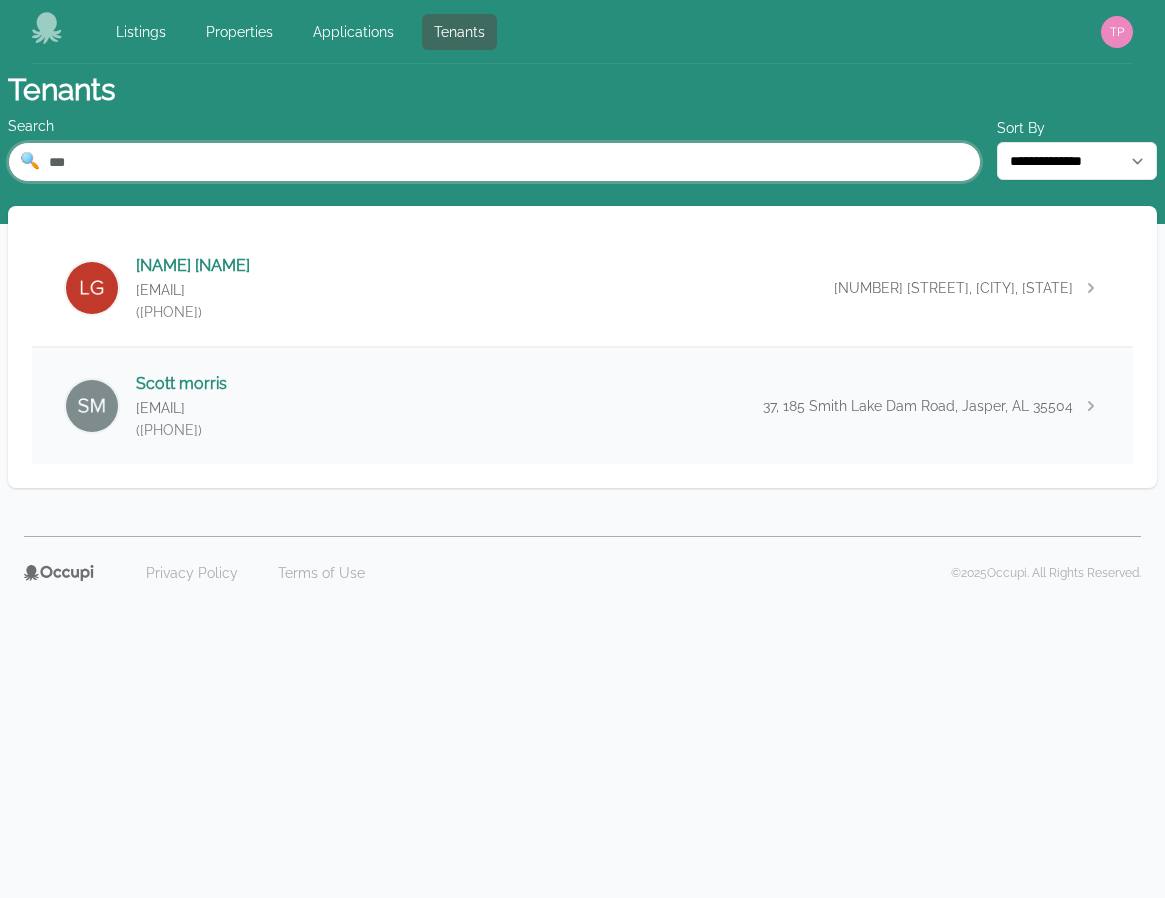 type on "***" 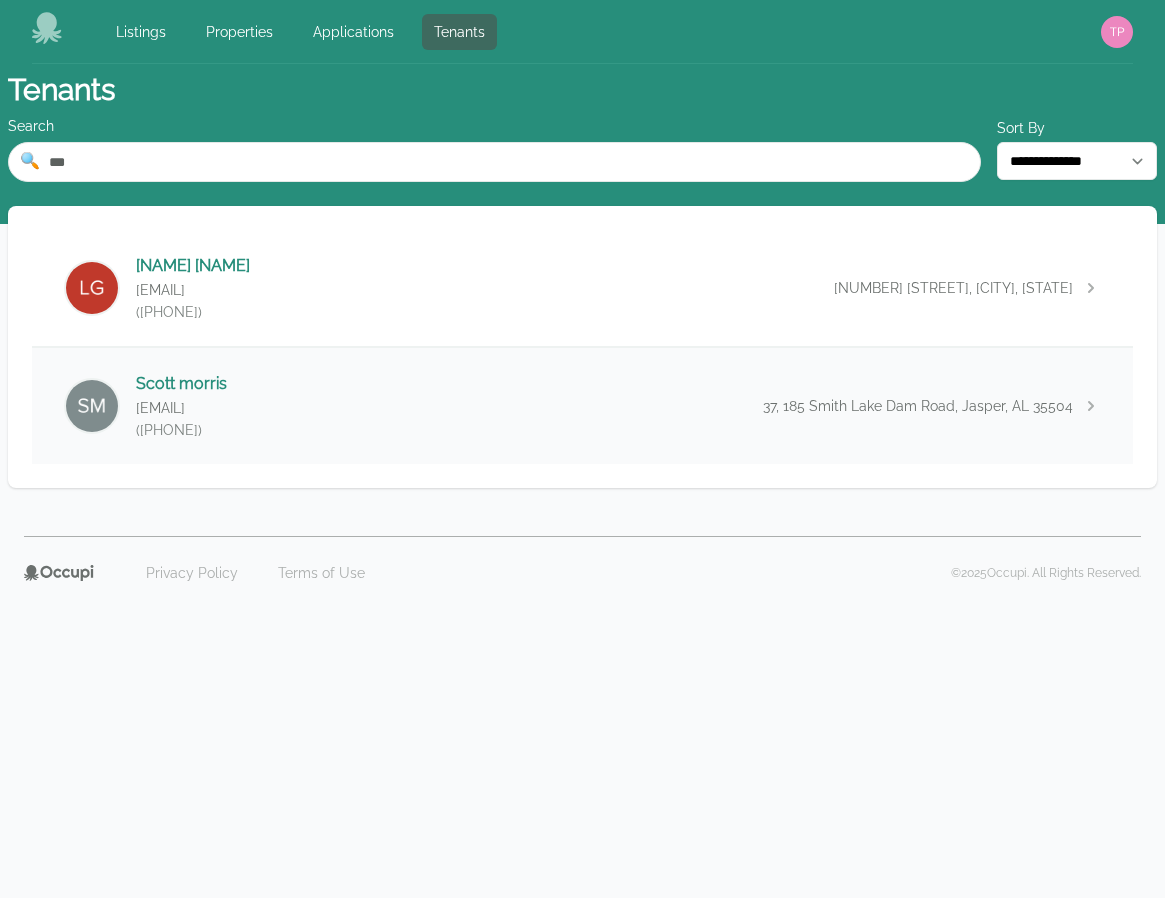 click on "[FIRST]   [LAST] [EMAIL] ([PHONE]) [NUMBER], [STREET], [CITY], [STATE]" at bounding box center (582, 406) 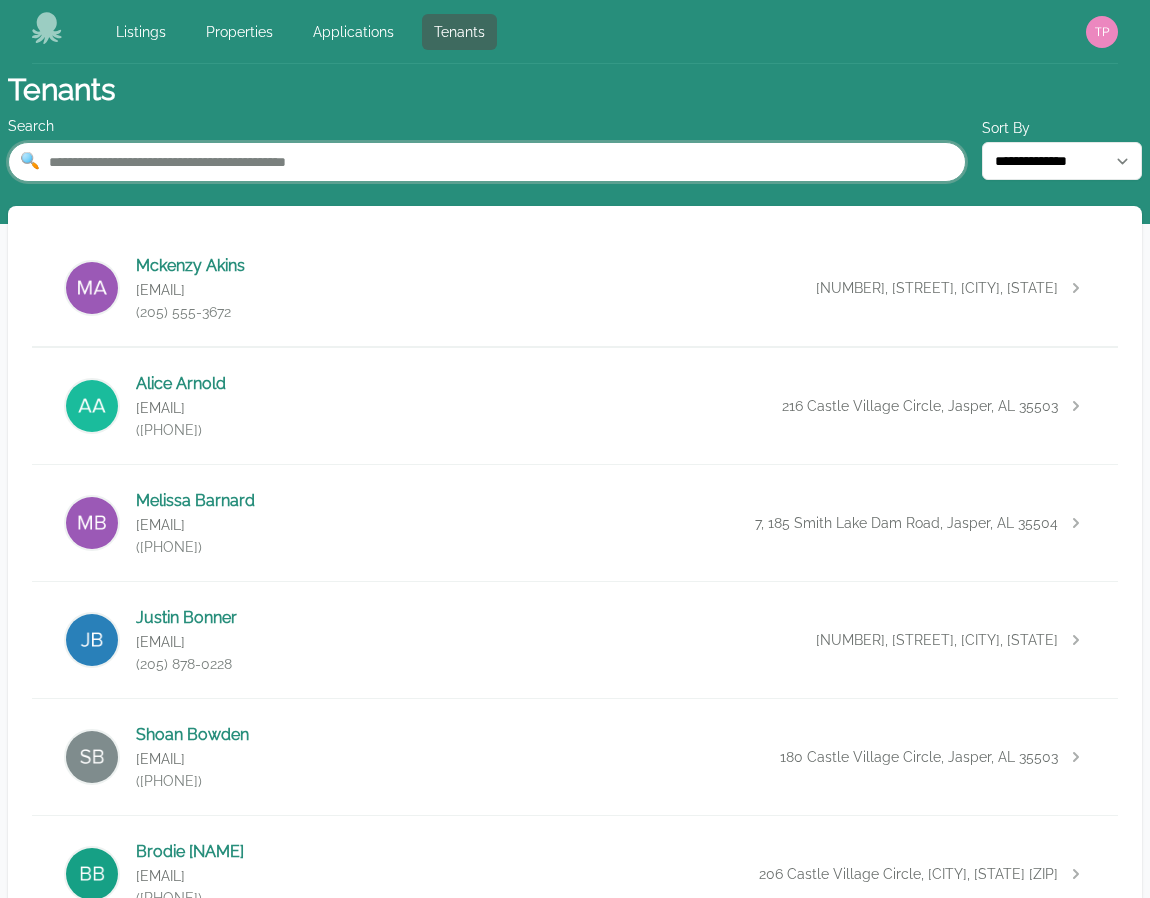 click at bounding box center [487, 162] 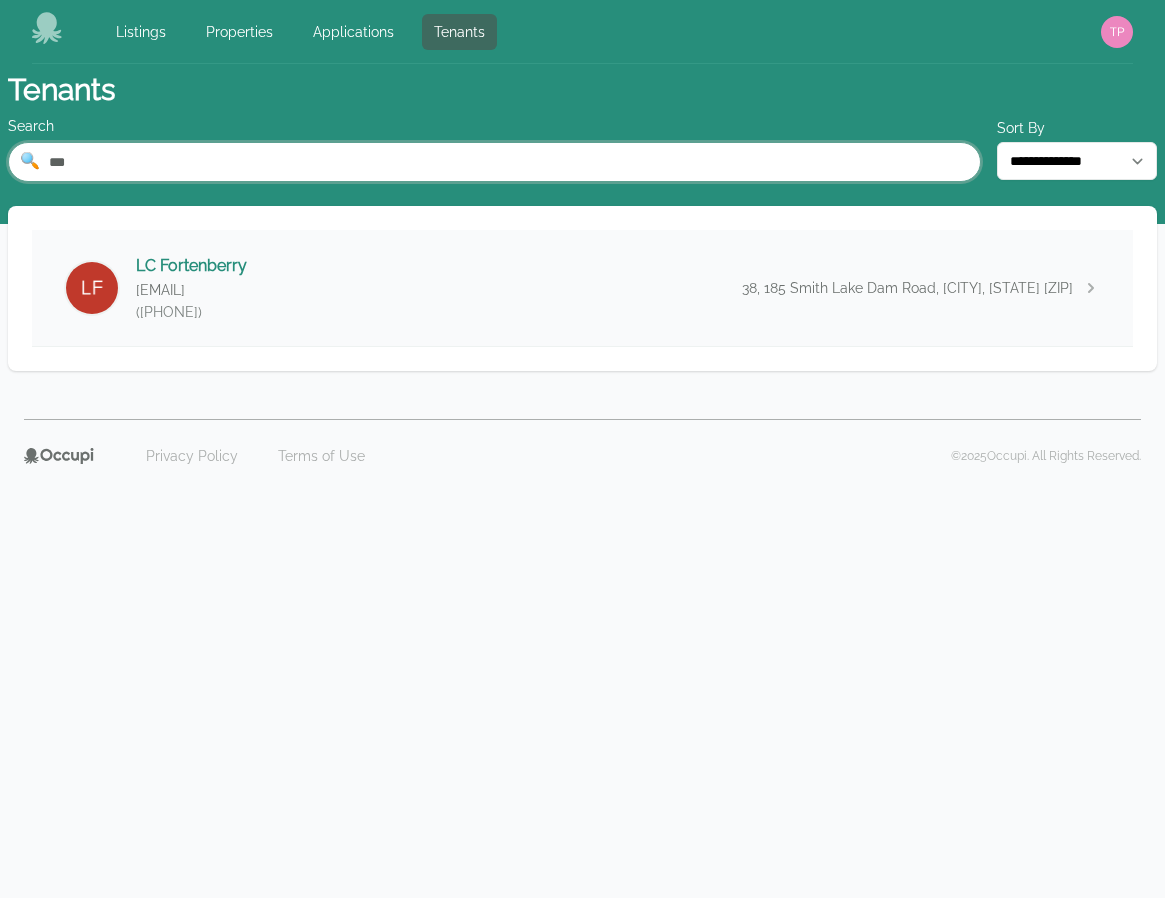type on "***" 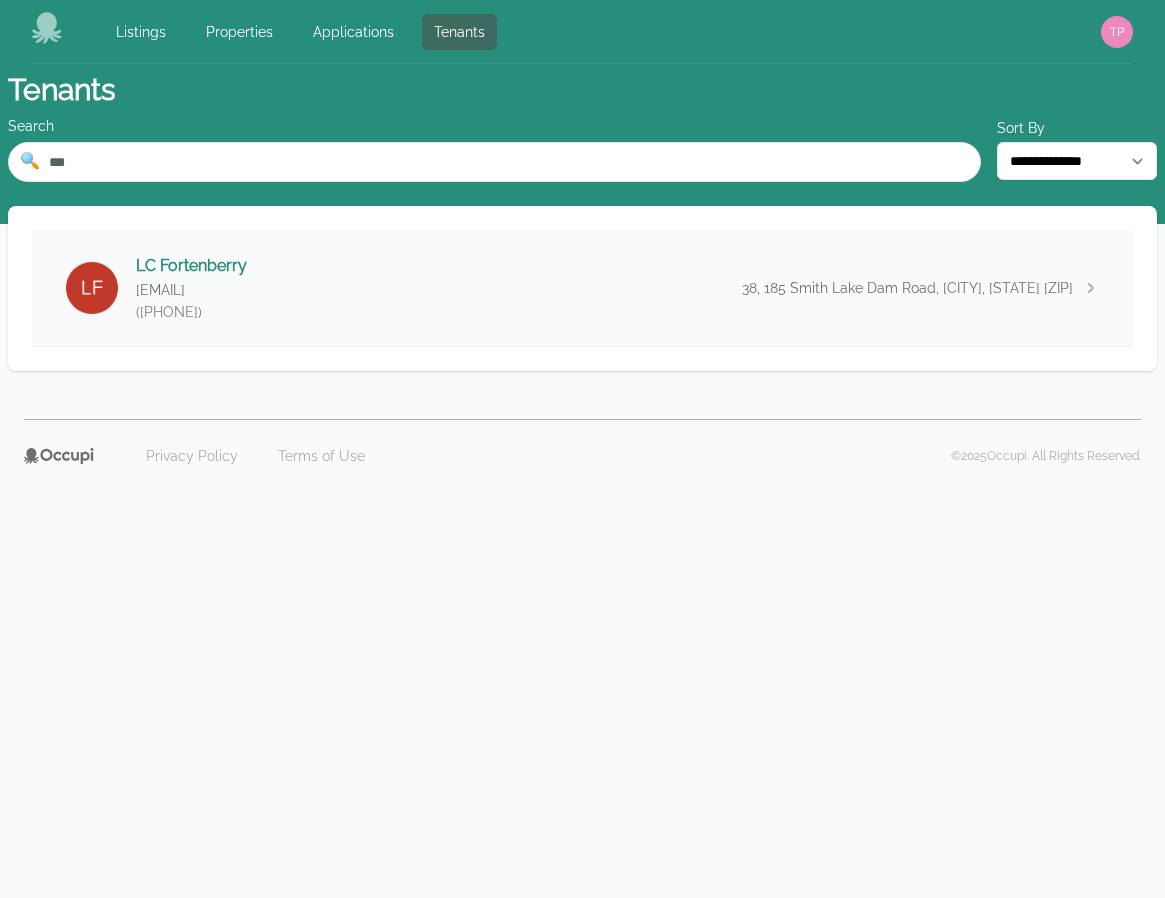 click on "**********" at bounding box center [582, 288] 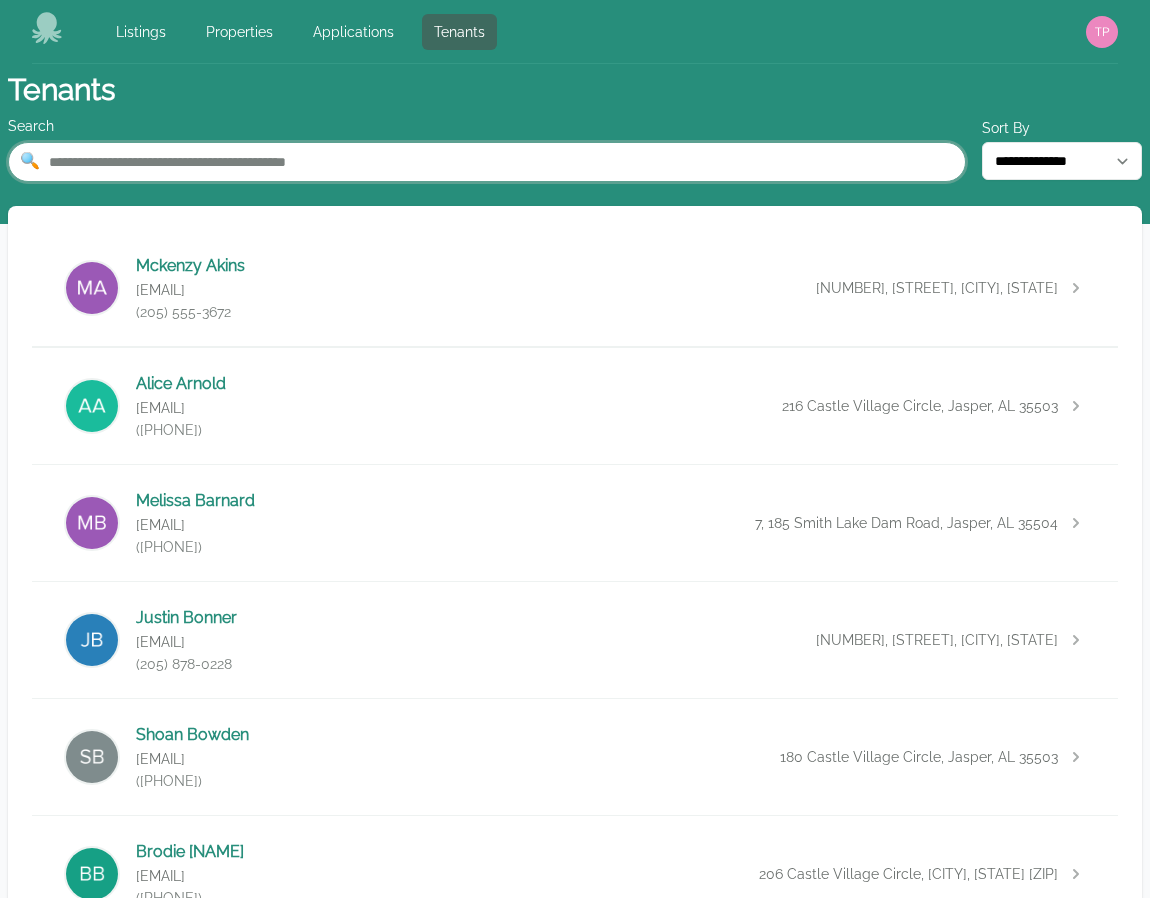 click at bounding box center [487, 162] 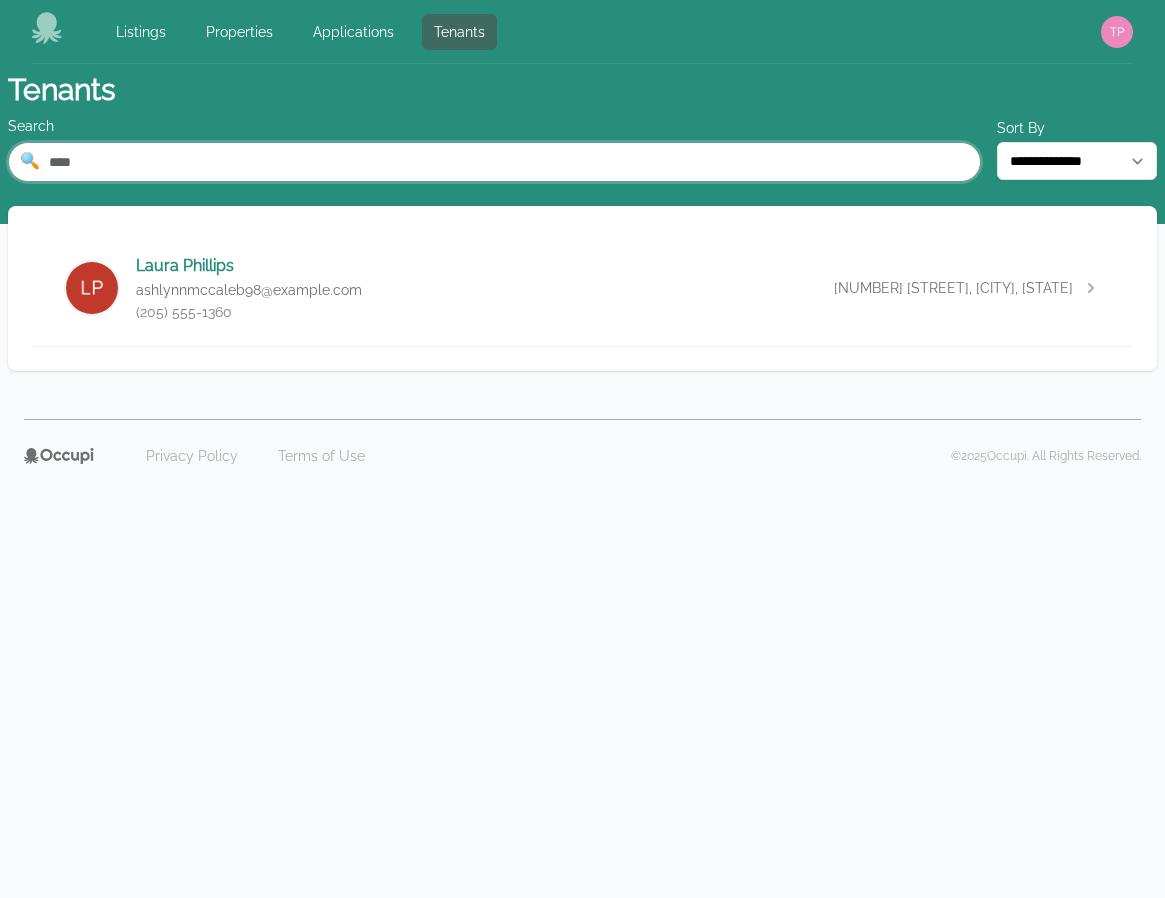 type on "****" 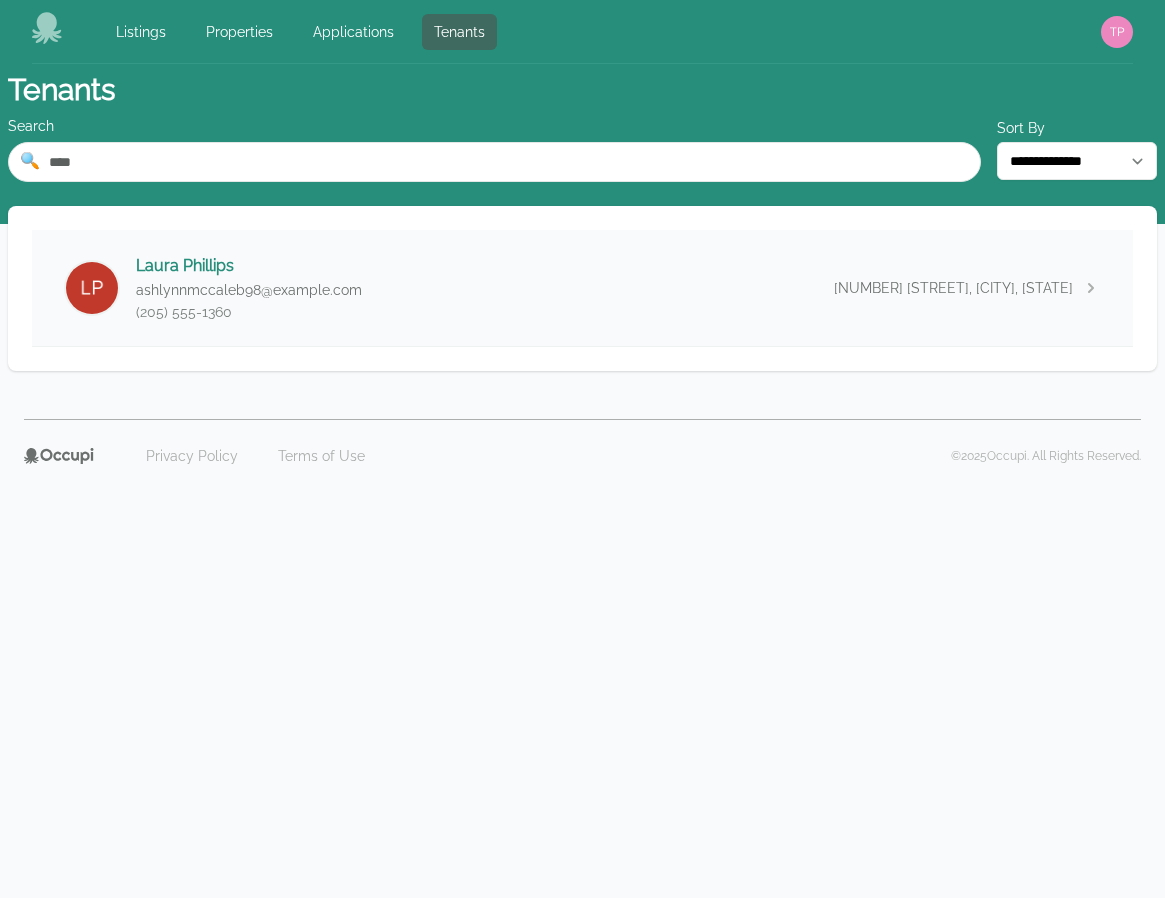 click on "Laura   [NAME]" at bounding box center [249, 266] 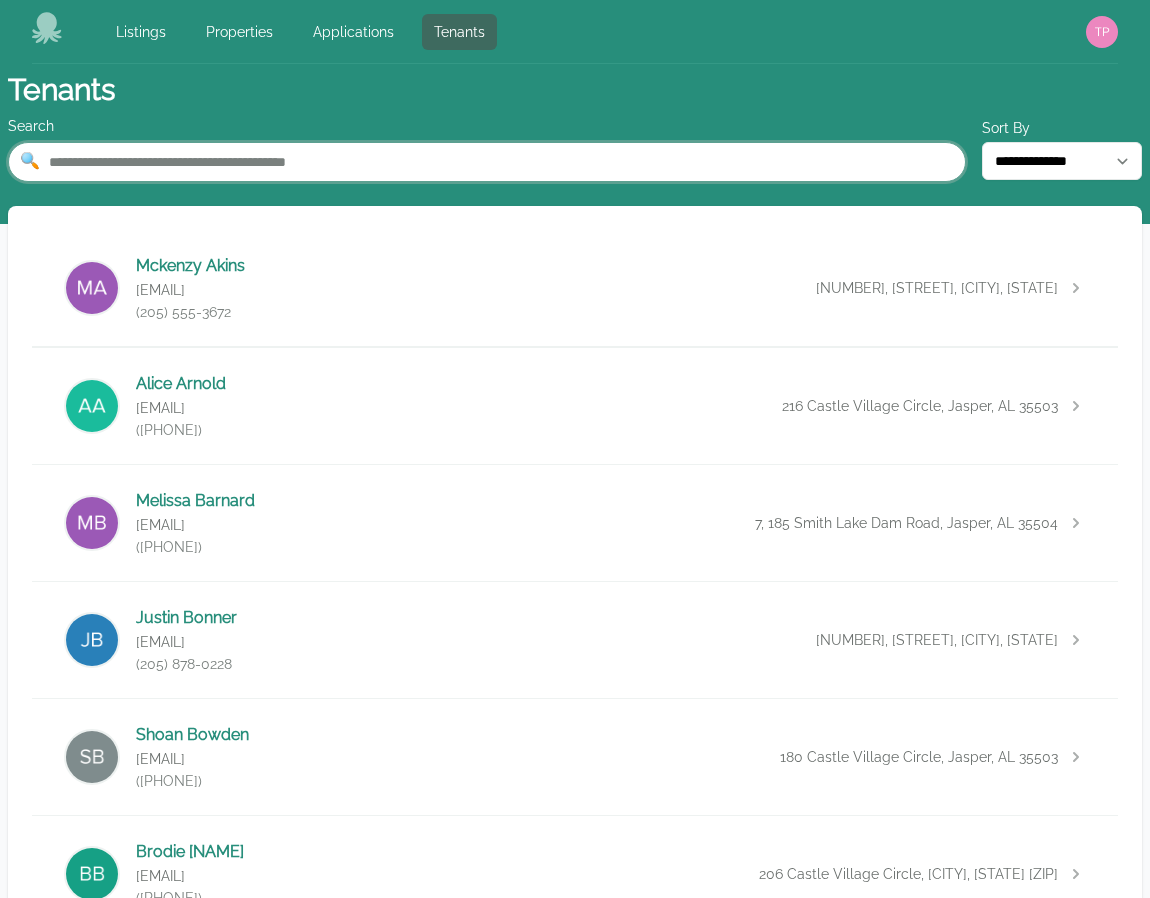 click at bounding box center (487, 162) 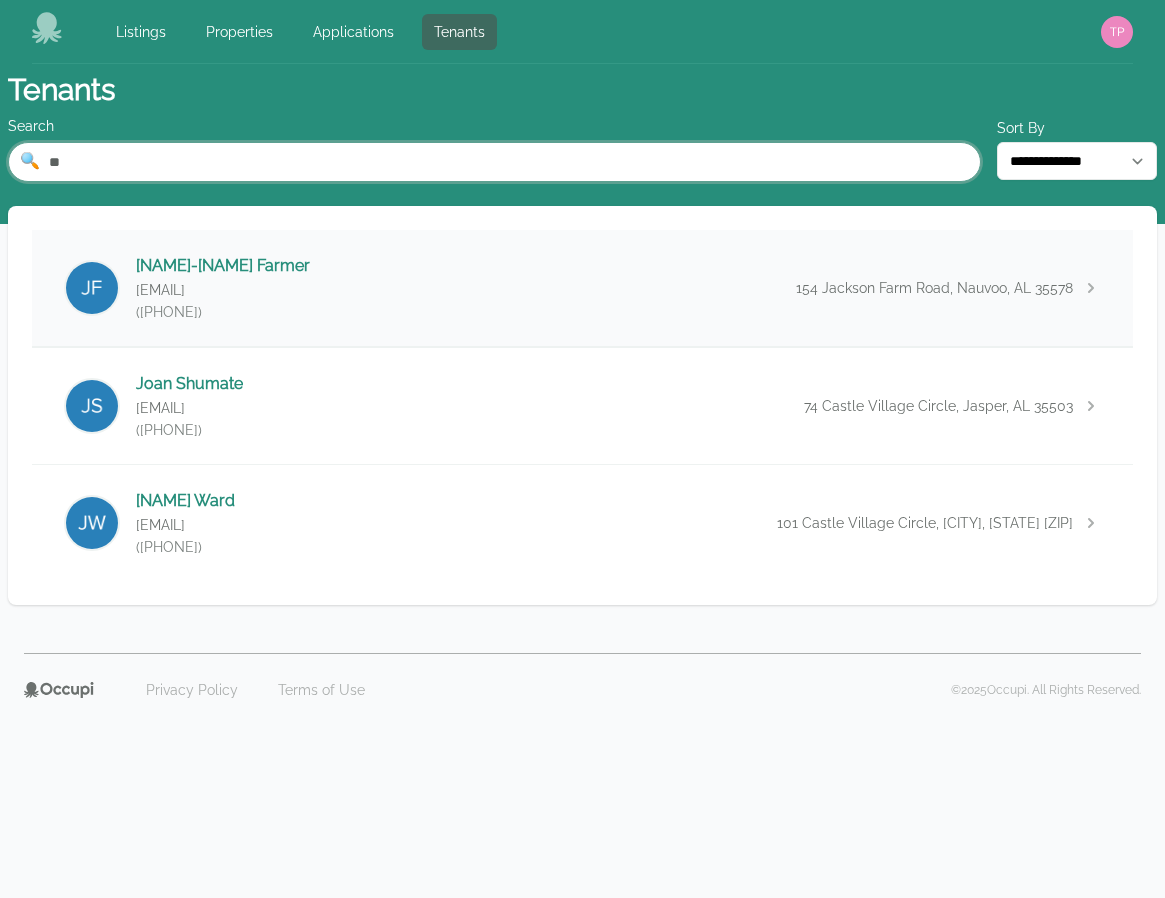 type on "**" 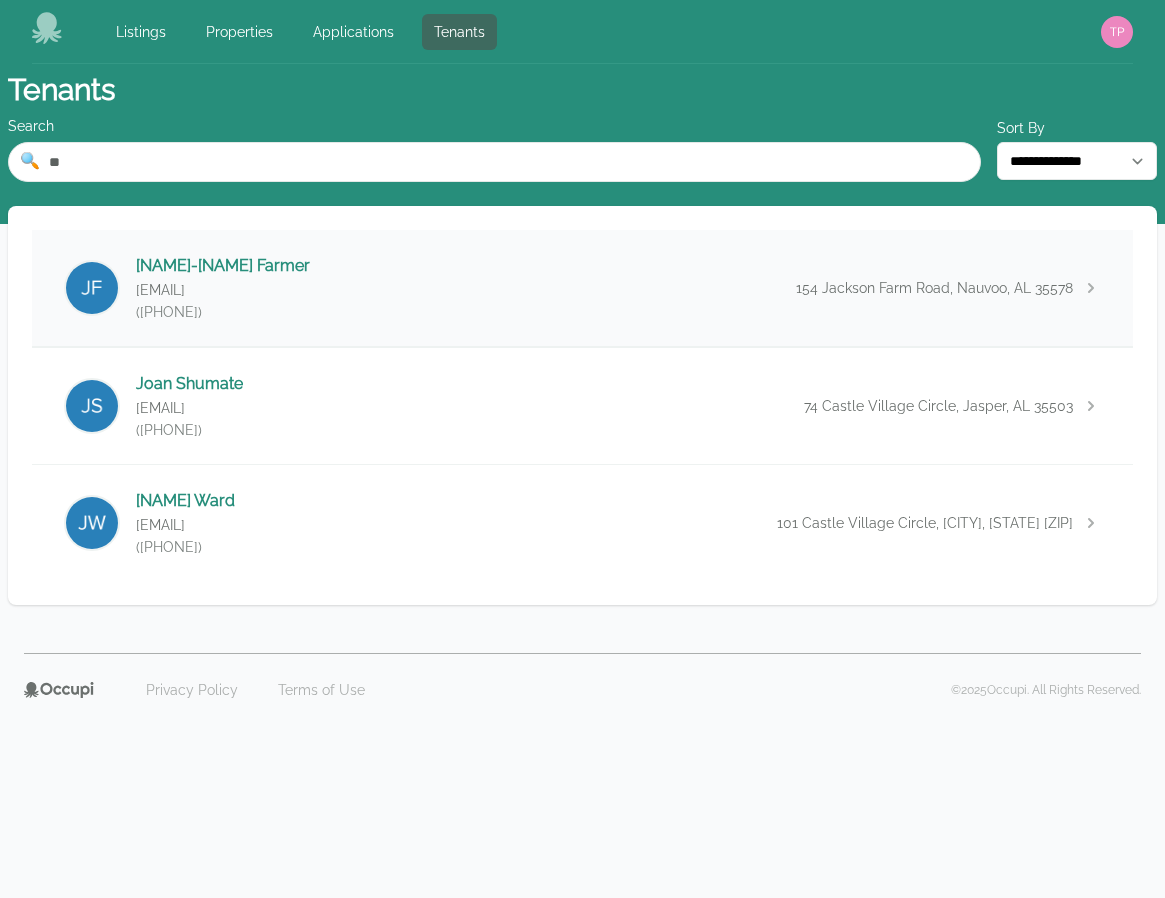 click on "[FIRST]-[FIRST]   [LAST] [EMAIL] ([PHONE]) [NUMBER] [STREET], [CITY], [STATE]" at bounding box center (582, 288) 